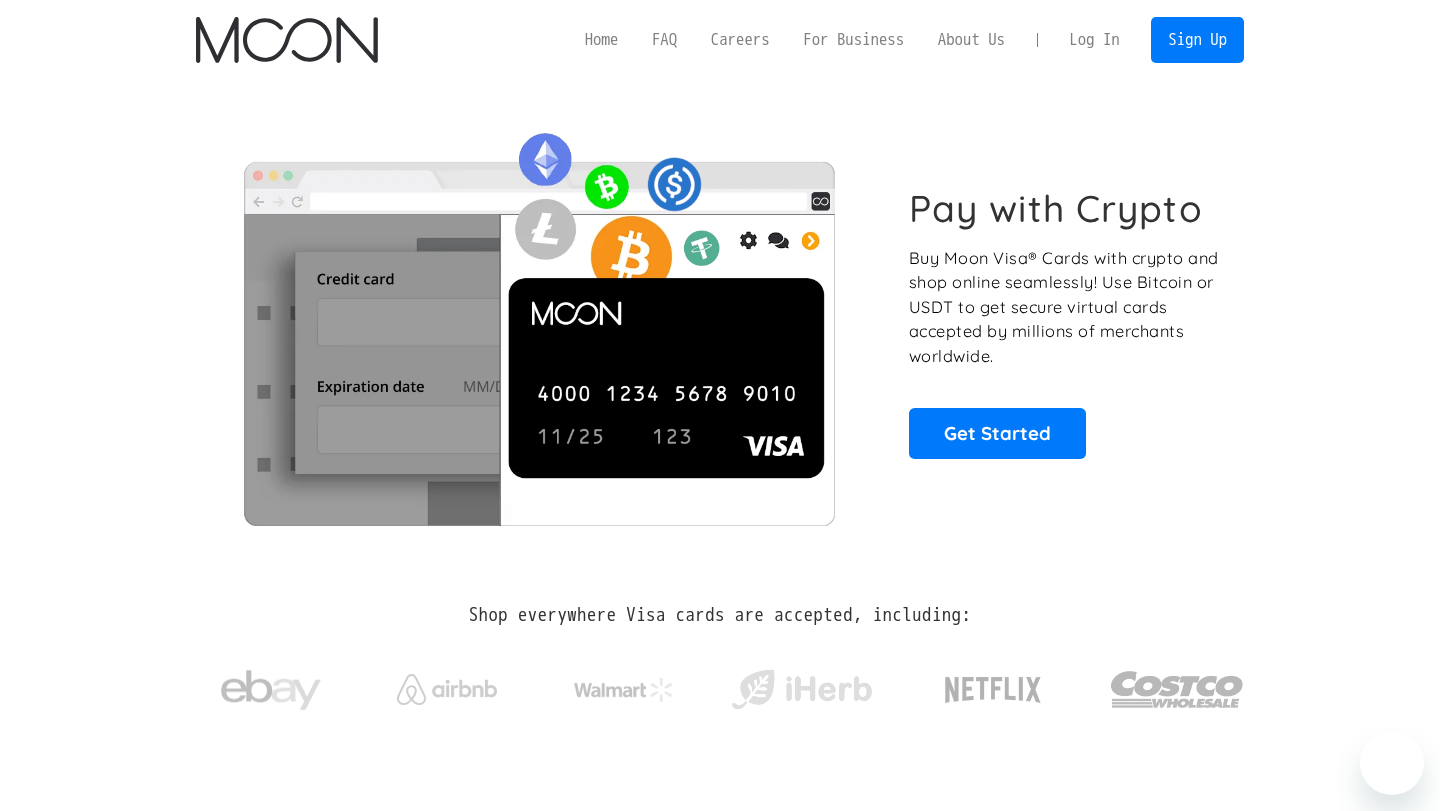 scroll, scrollTop: 0, scrollLeft: 0, axis: both 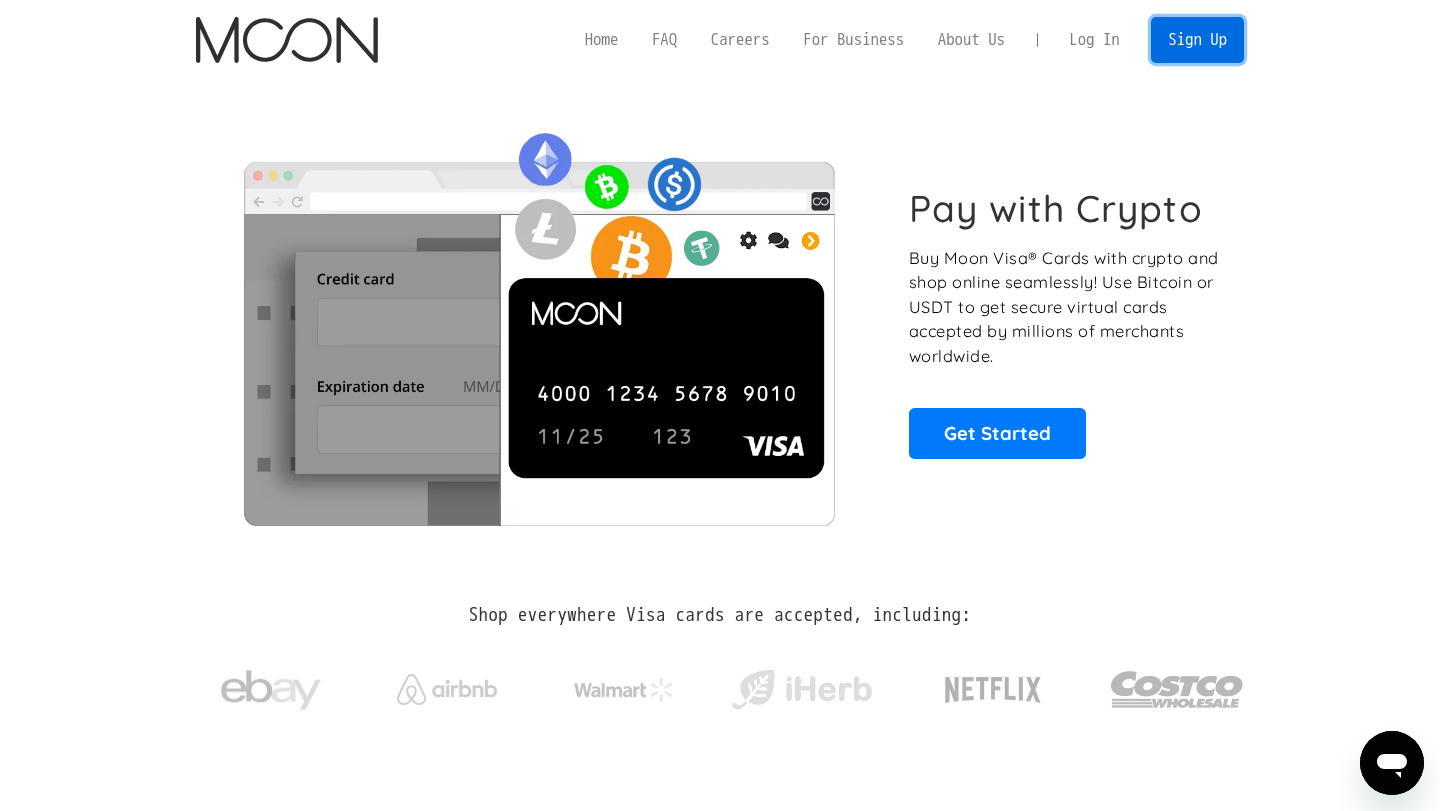 click on "Sign Up" at bounding box center [1197, 39] 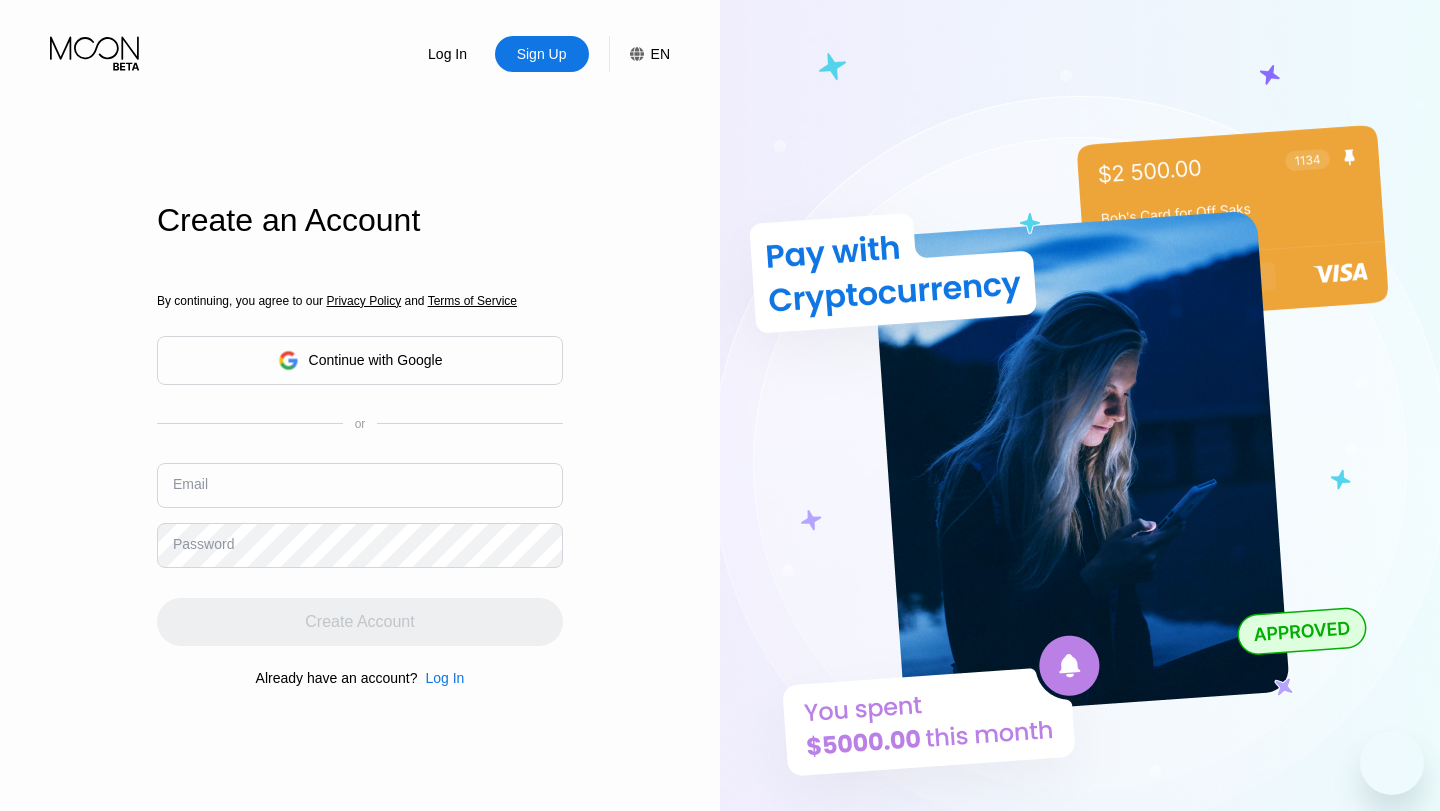 scroll, scrollTop: 0, scrollLeft: 0, axis: both 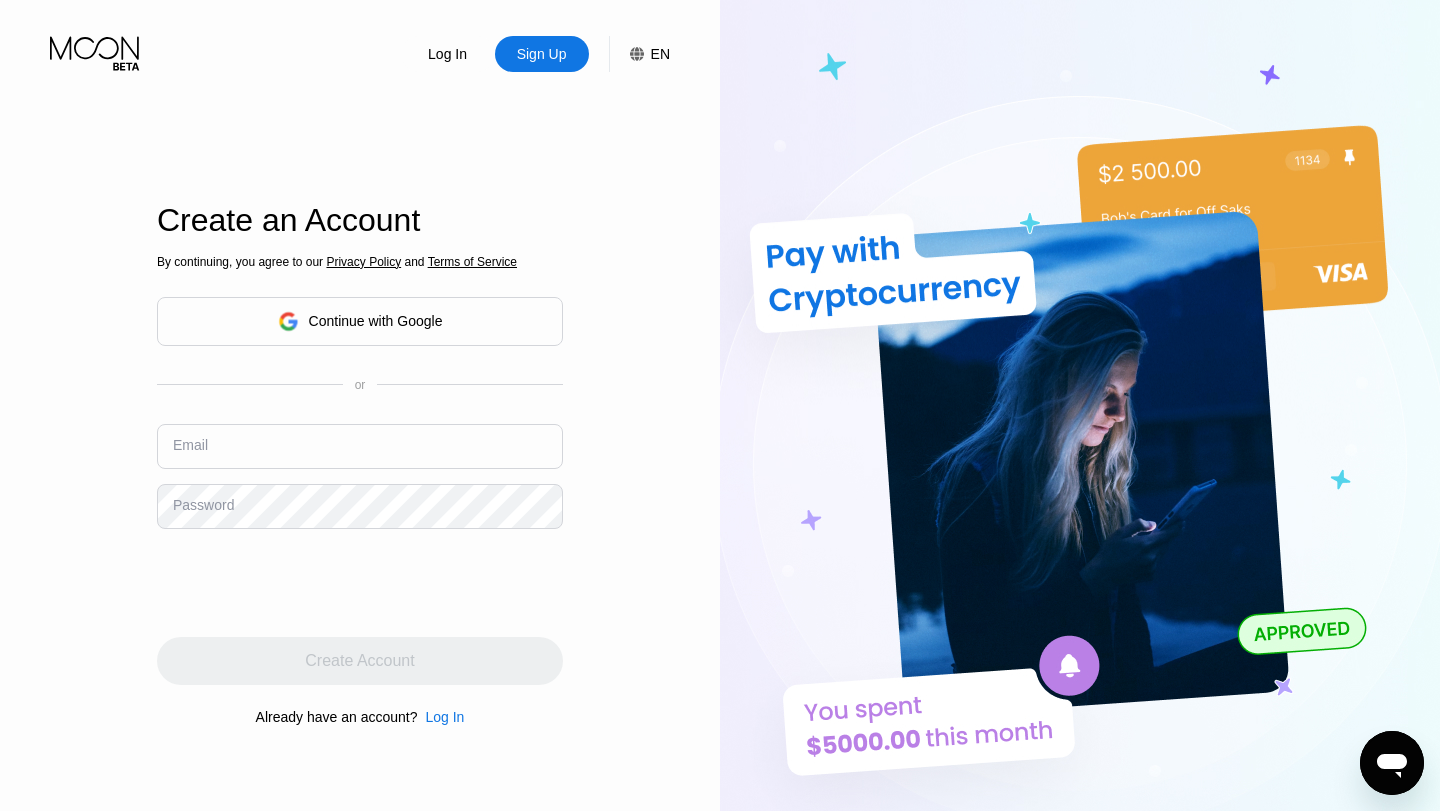 click on "Log In" at bounding box center (447, 54) 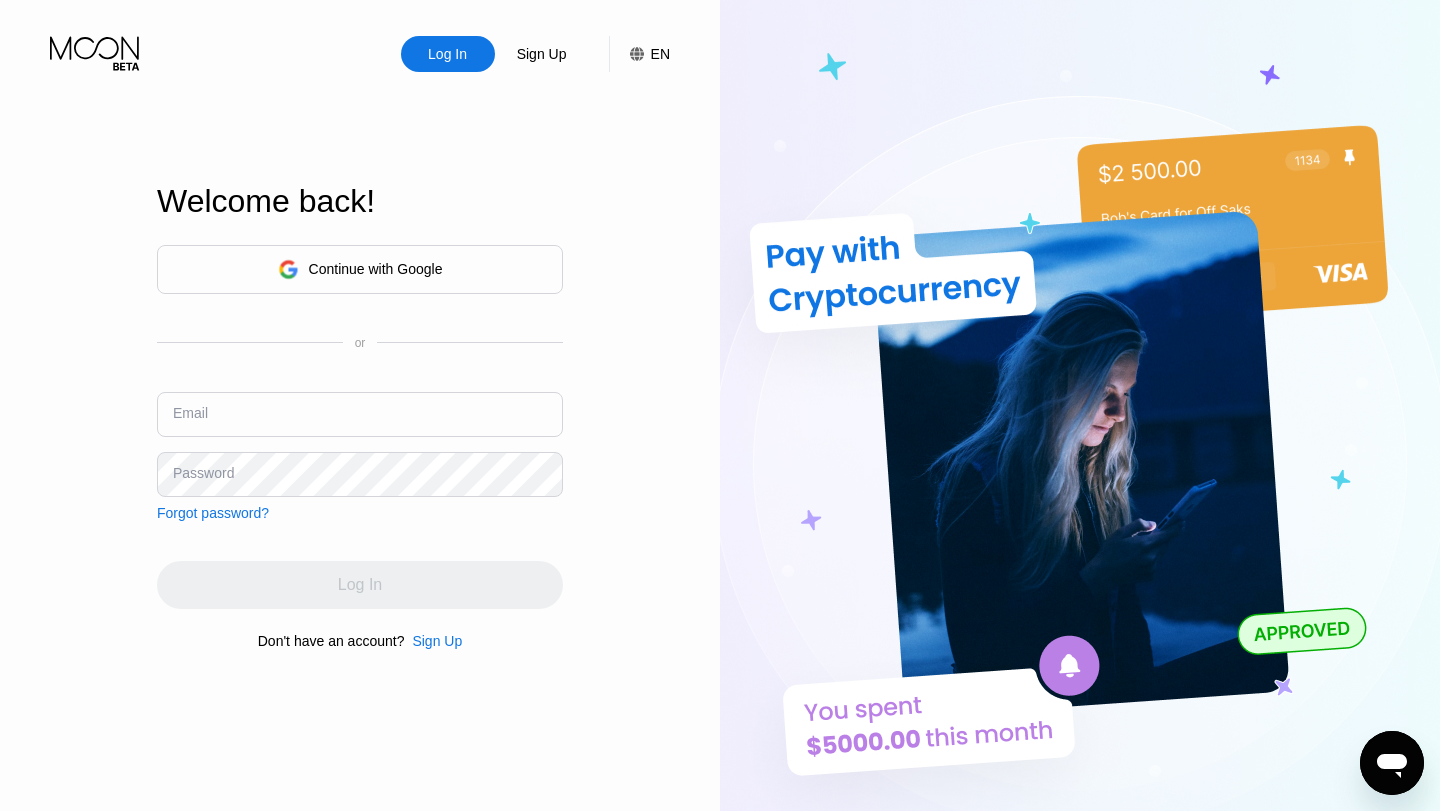click at bounding box center [360, 414] 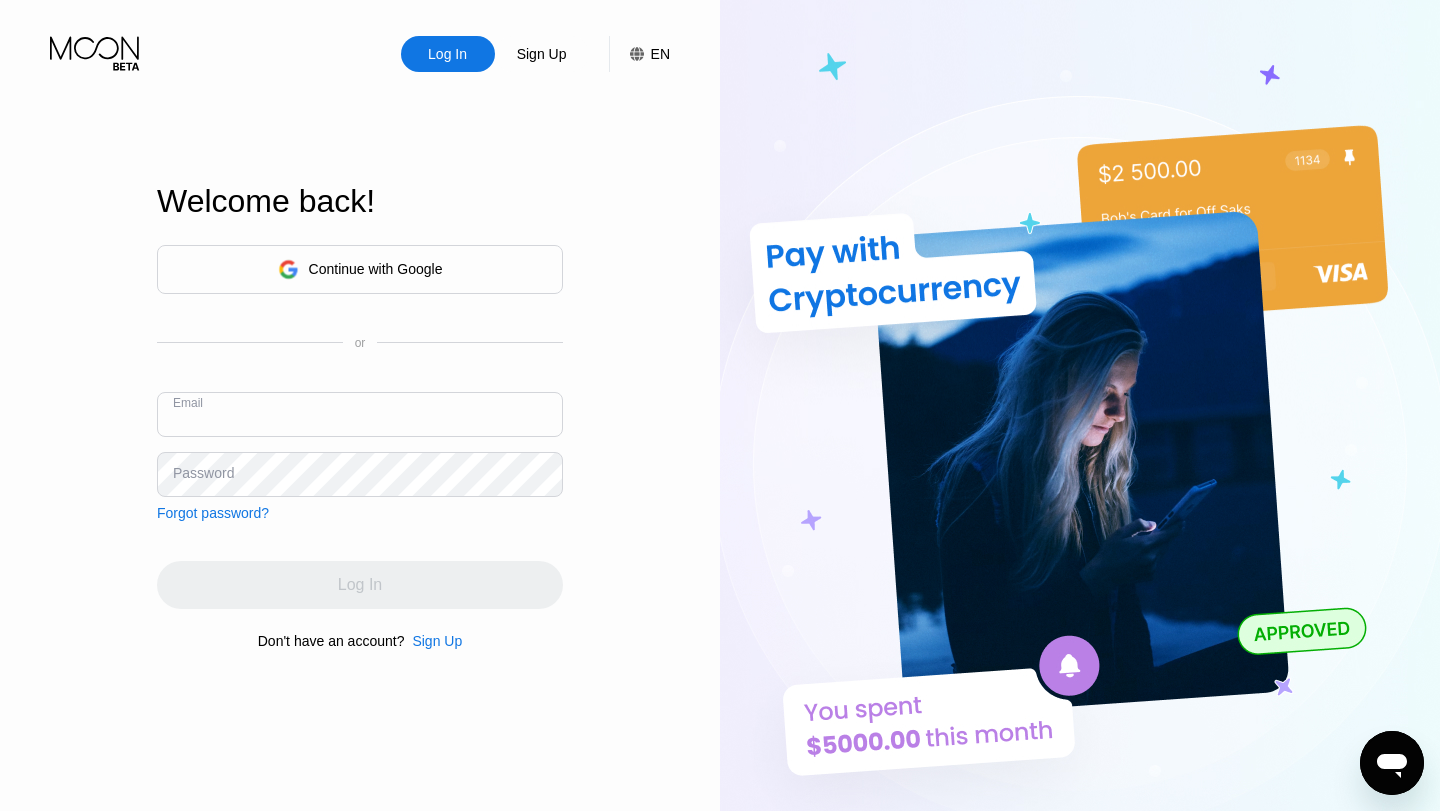 click at bounding box center (360, 414) 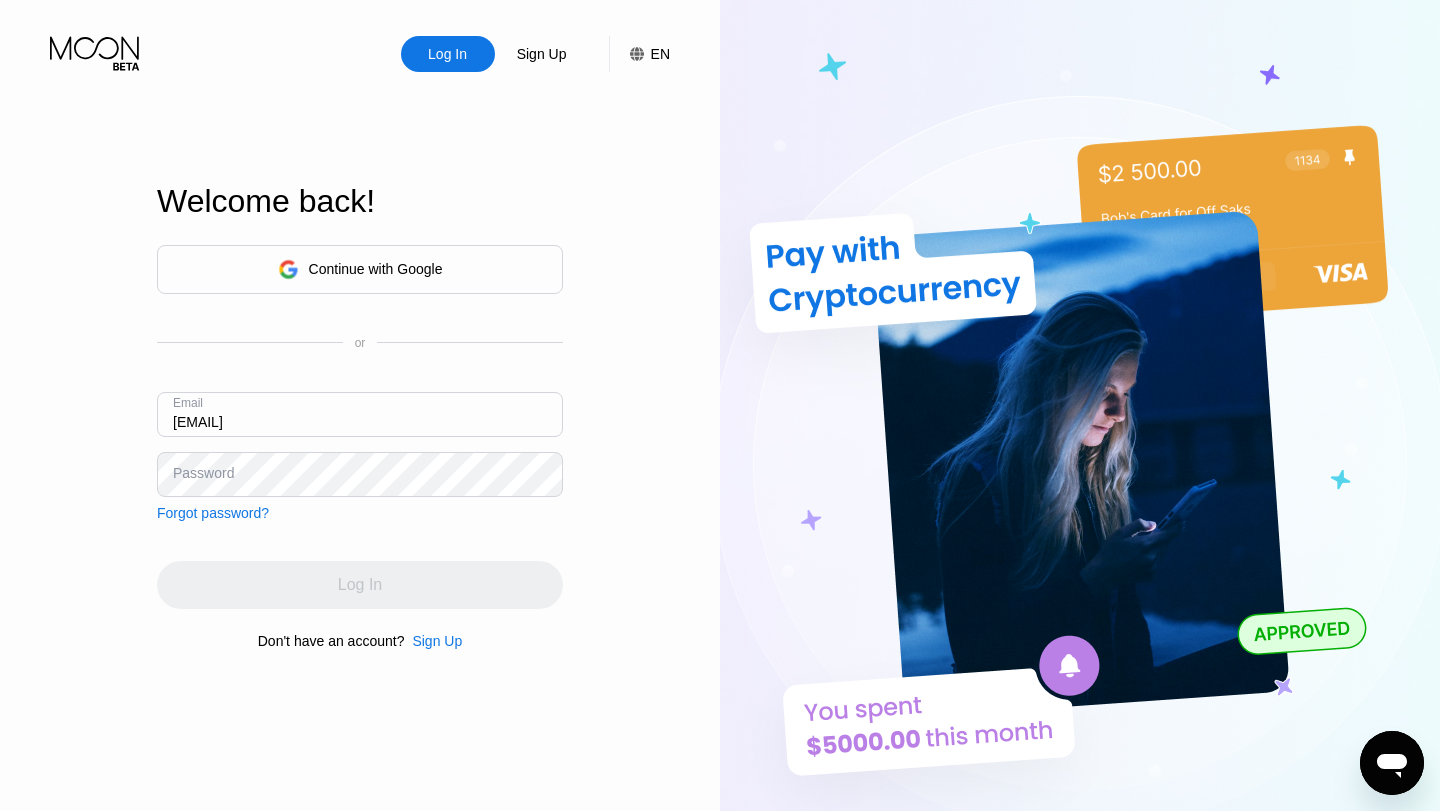 type on "[EMAIL]" 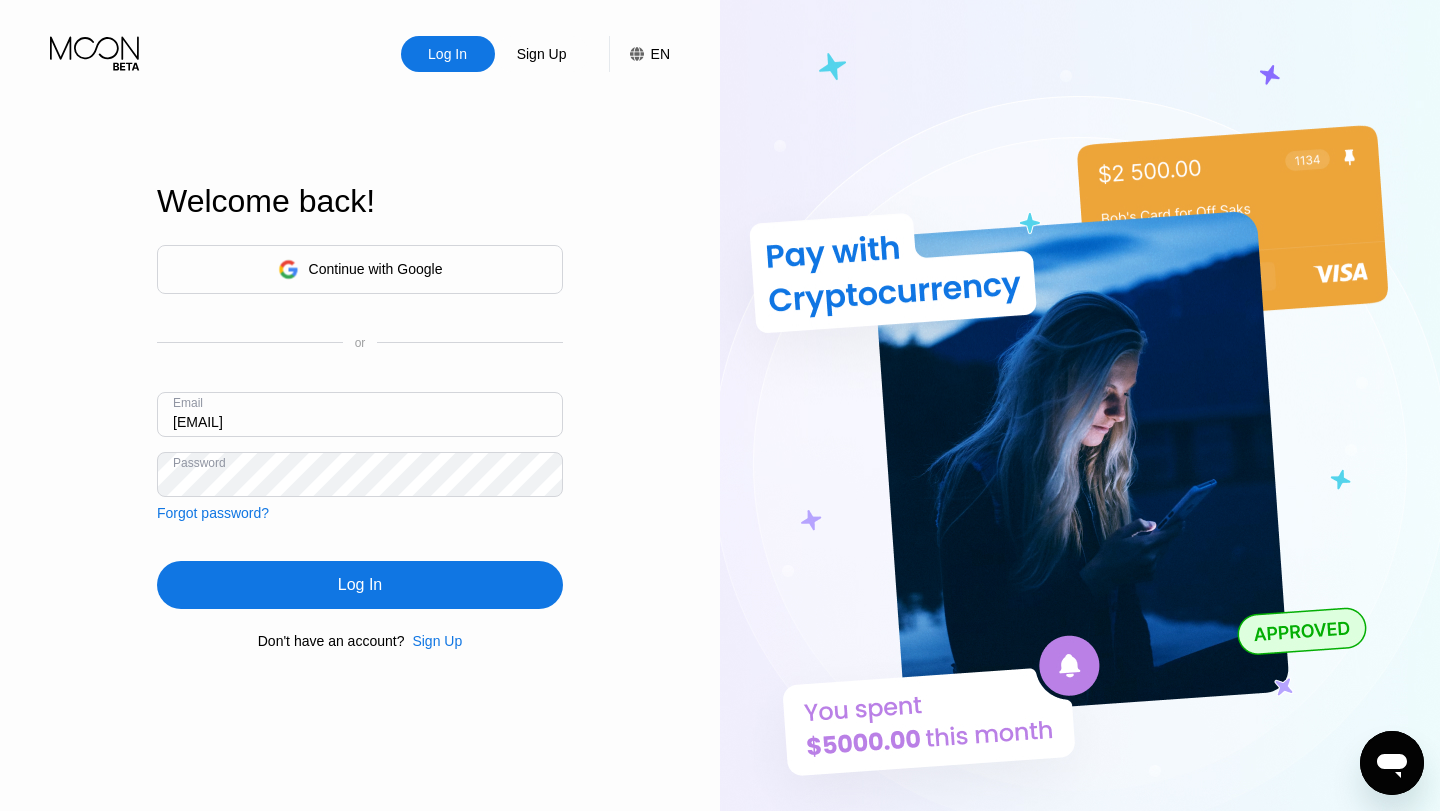 click on "Log In" at bounding box center [360, 585] 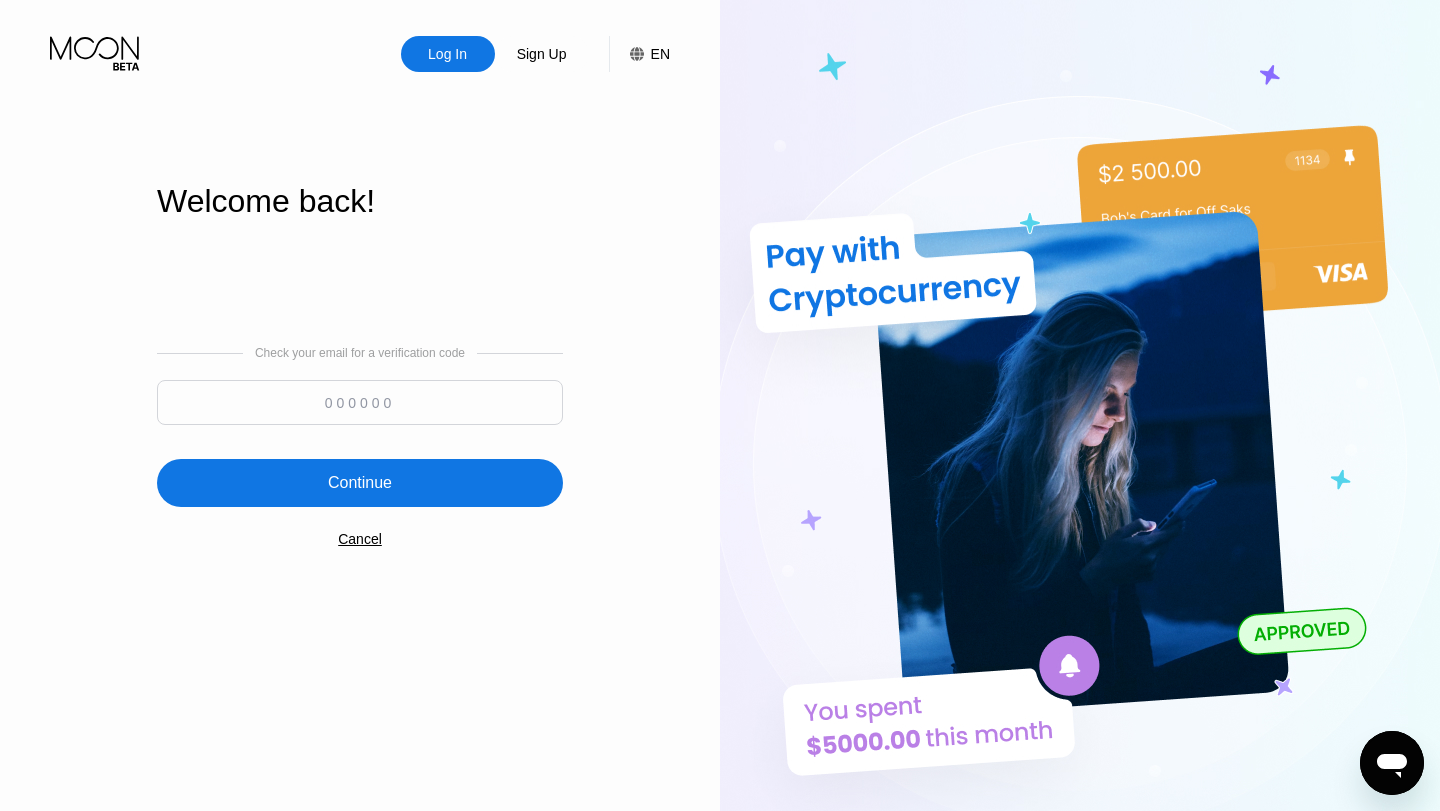 click at bounding box center (360, 402) 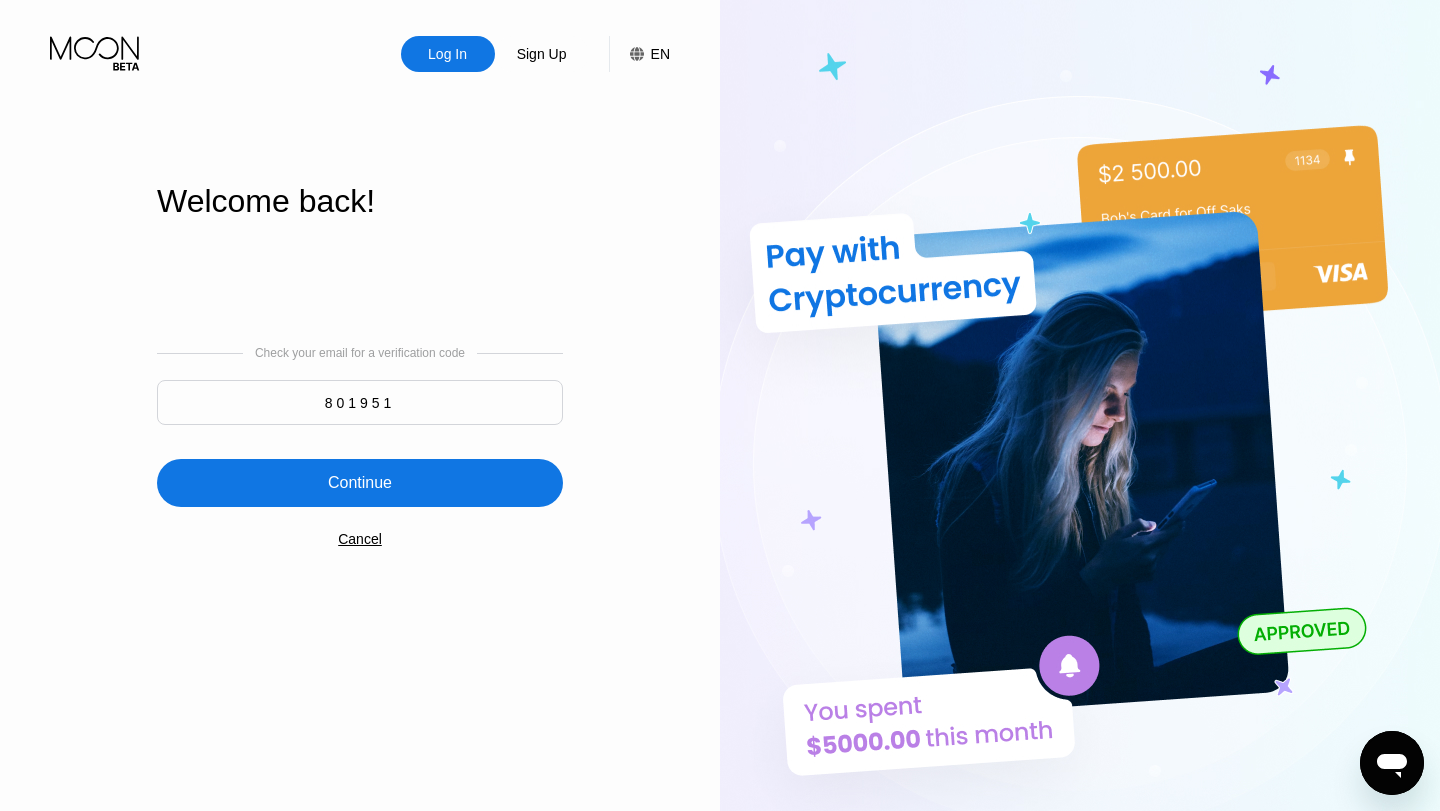 type on "801951" 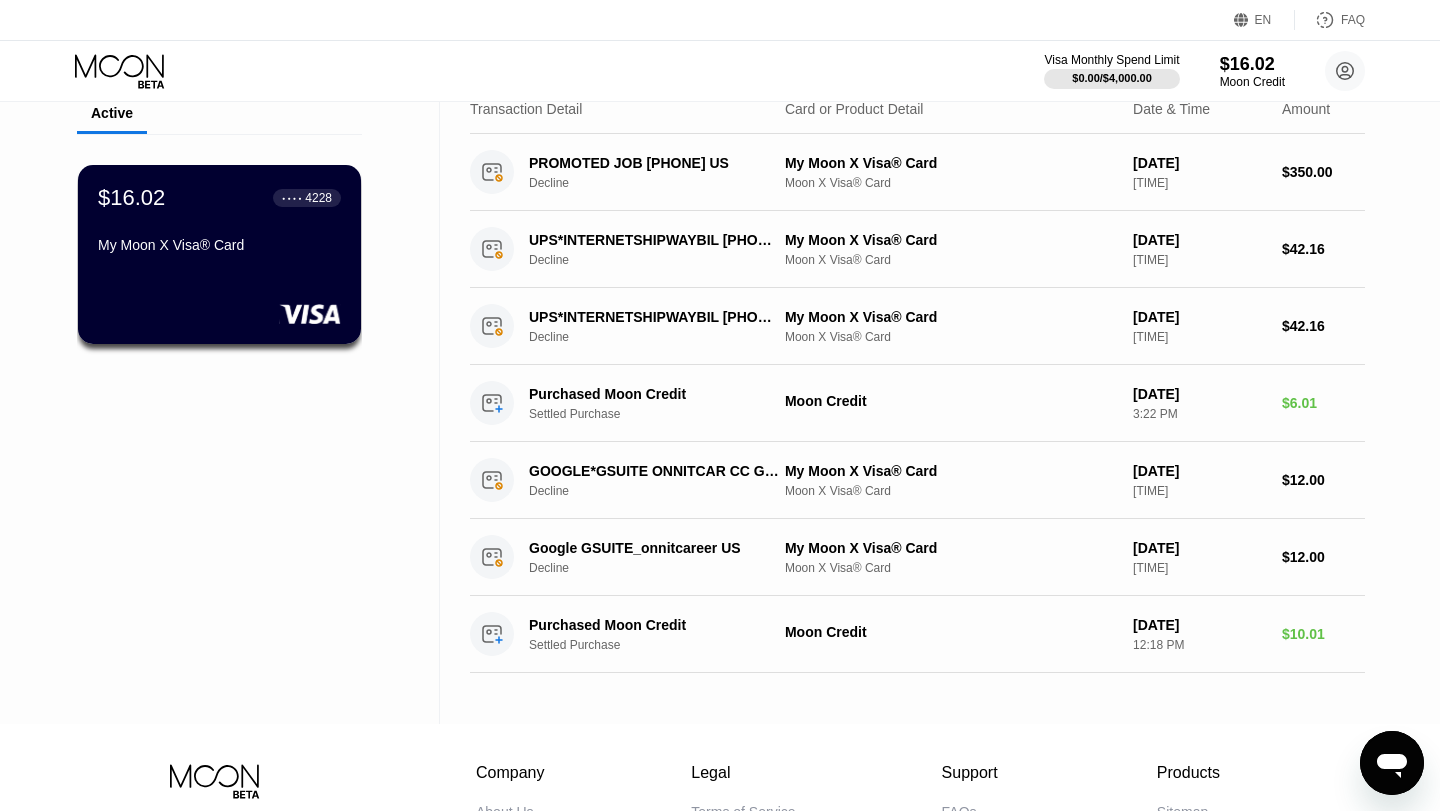 scroll, scrollTop: 0, scrollLeft: 0, axis: both 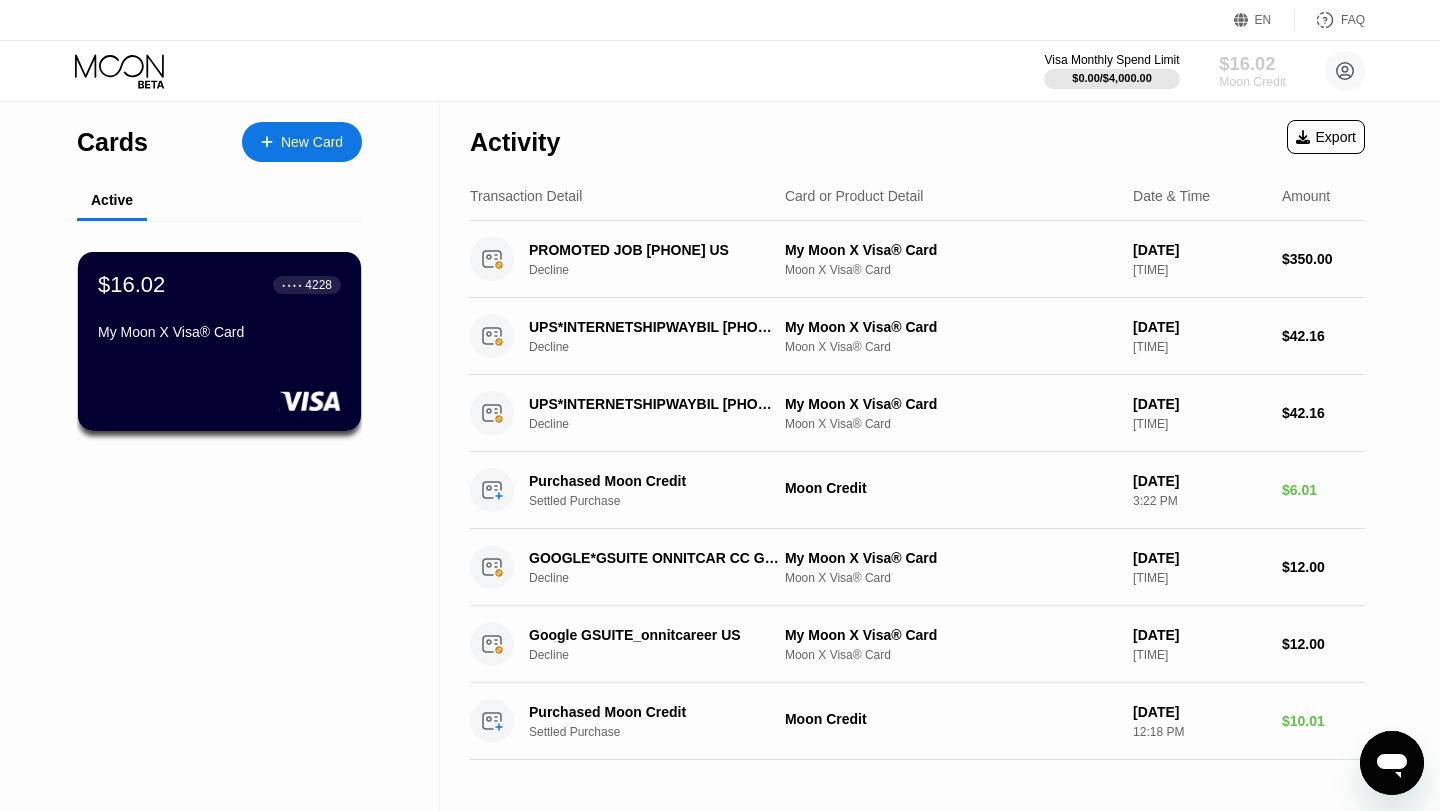 click on "$16.02" at bounding box center [1252, 63] 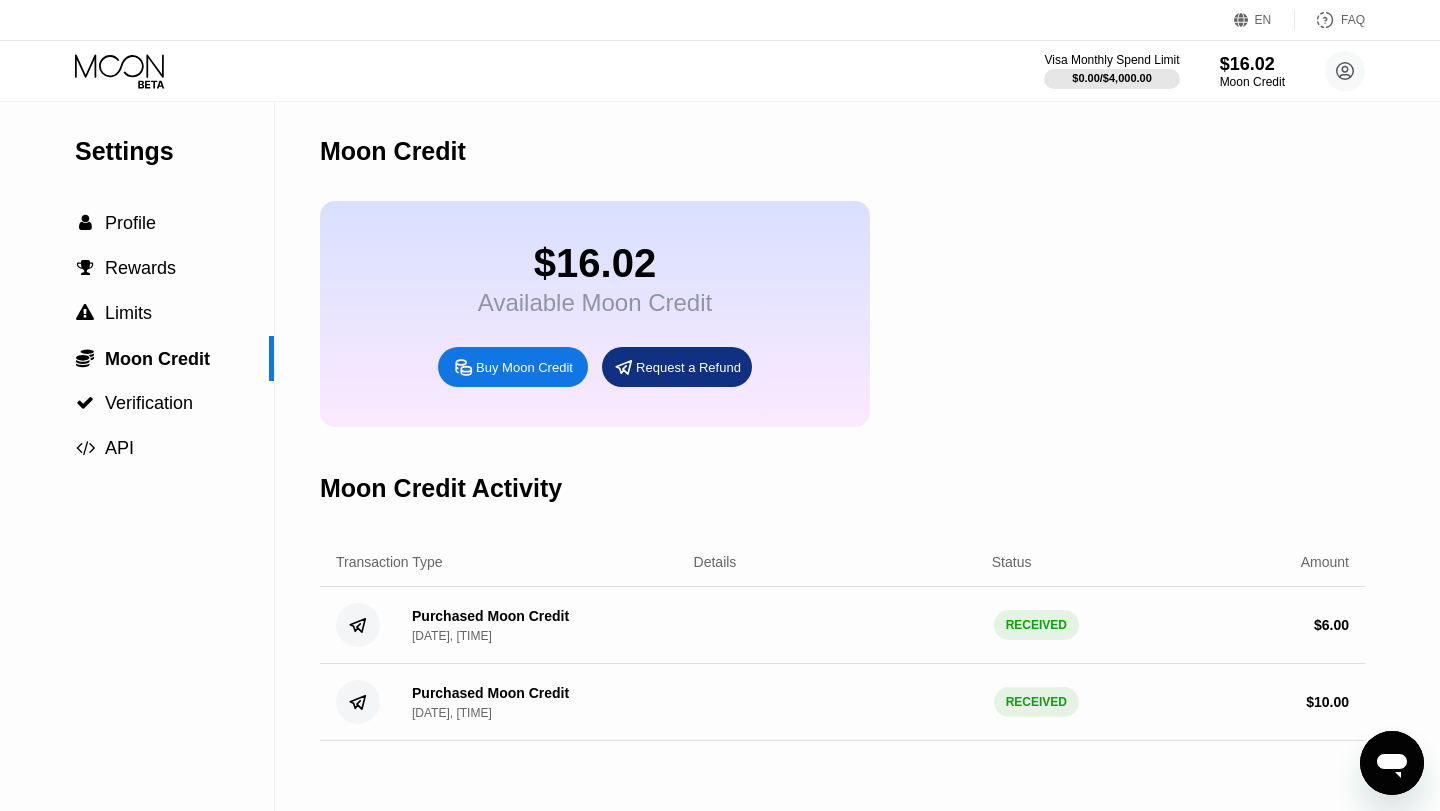 click on "Buy Moon Credit" at bounding box center [524, 367] 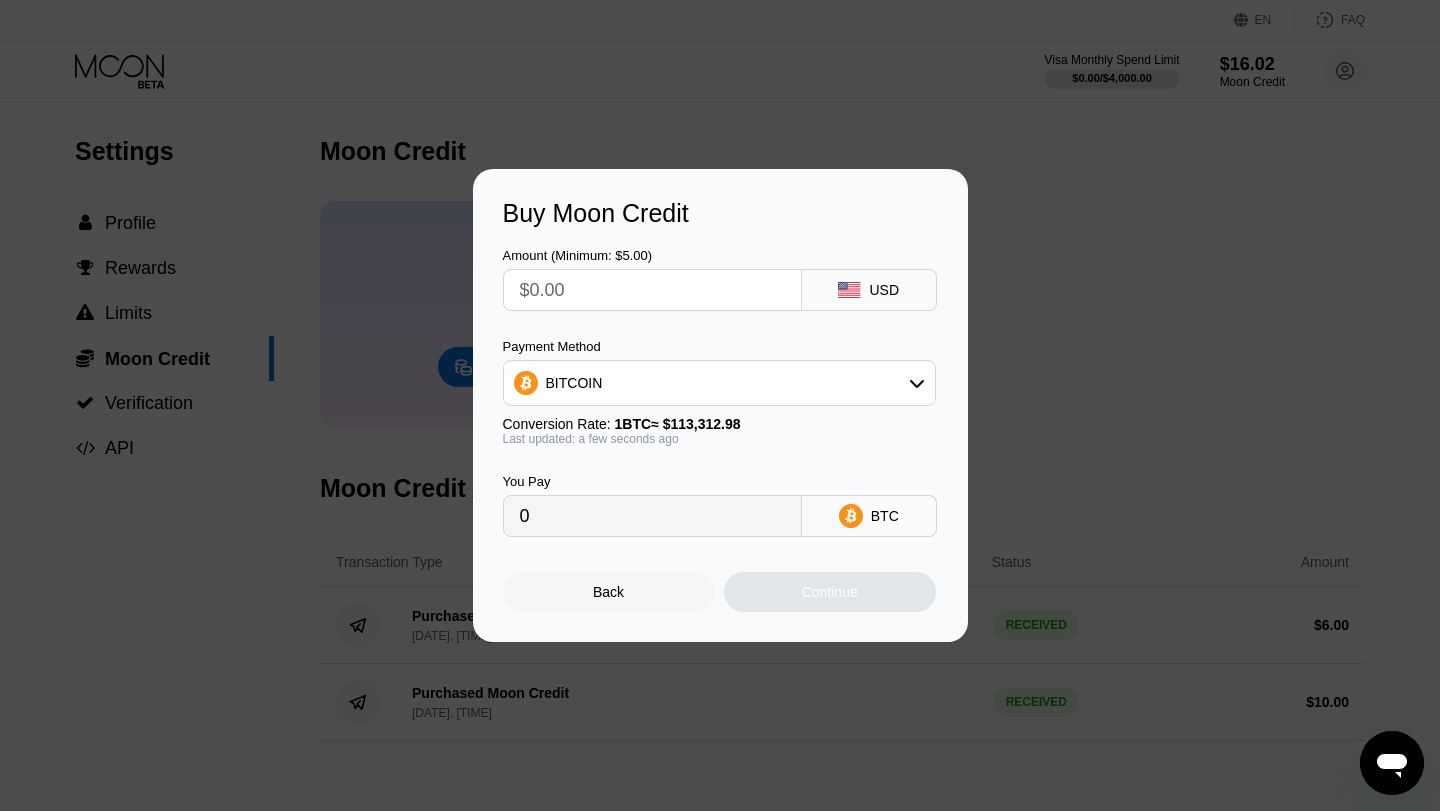 click 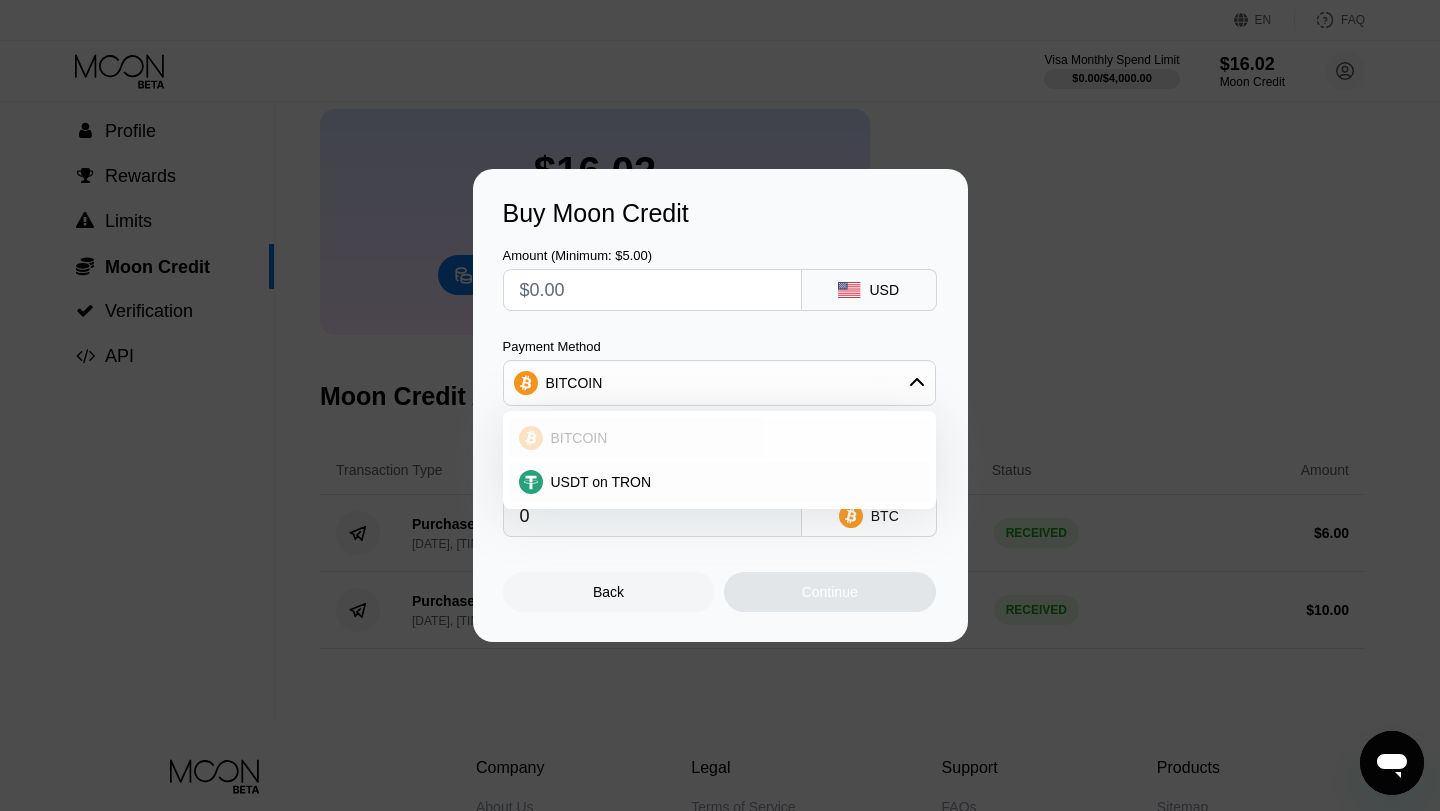 scroll, scrollTop: 91, scrollLeft: 0, axis: vertical 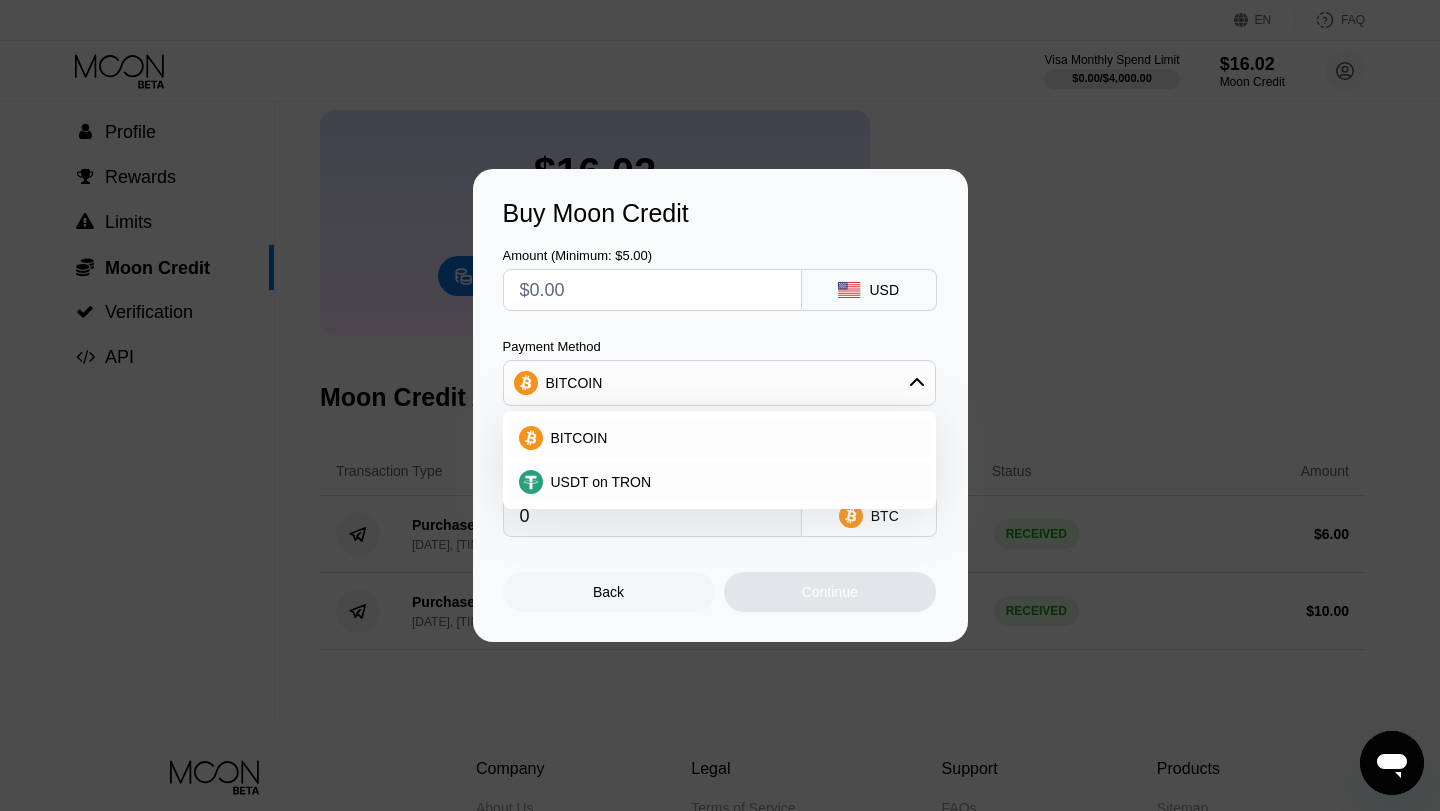 click at bounding box center (720, 405) 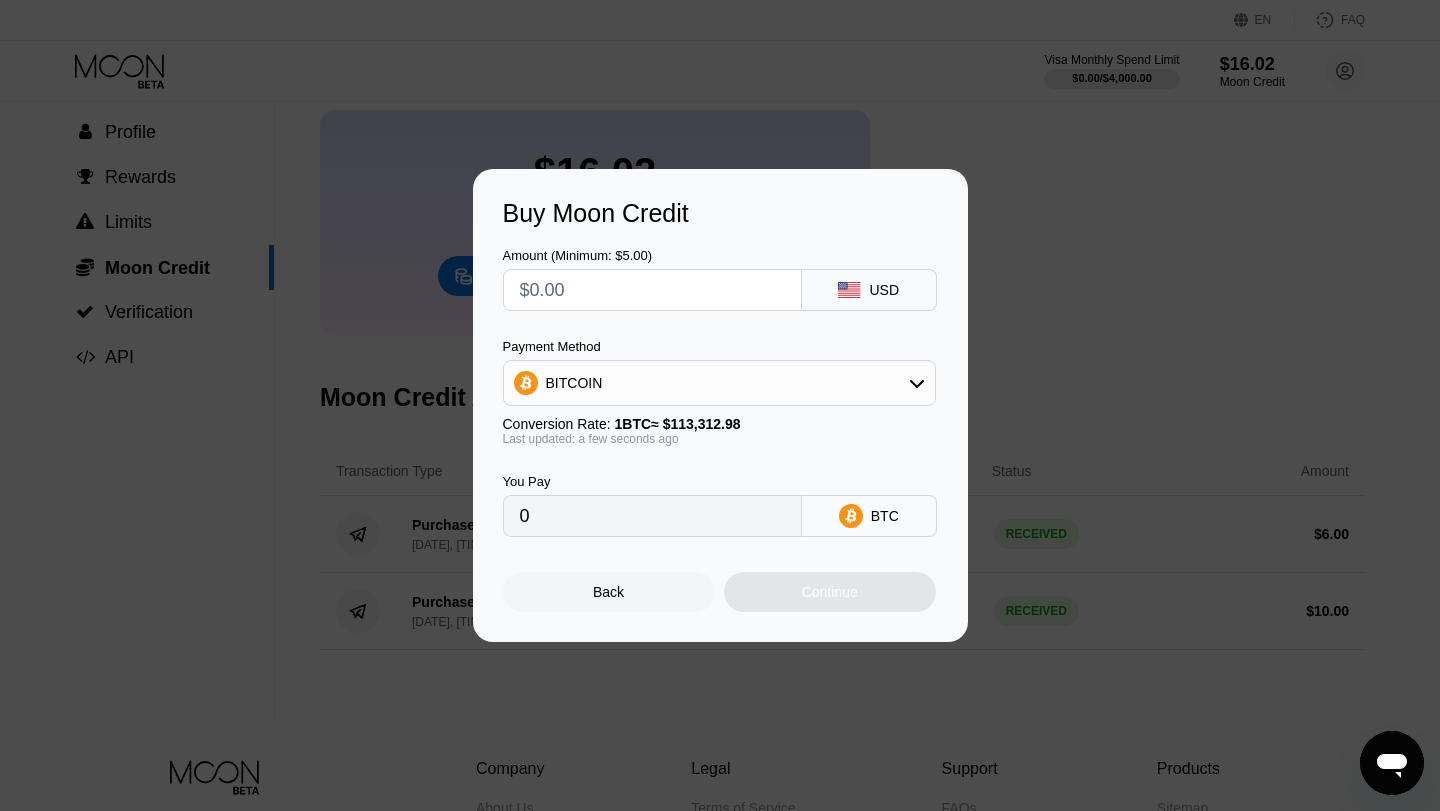 click on "Buy Moon Credit Amount (Minimum: $5.00) USD Payment Method BITCOIN Conversion Rate:   1  BTC  ≈   $113,312.98 Last updated:   a few seconds ago You Pay 0 BTC Back Continue" at bounding box center (720, 405) 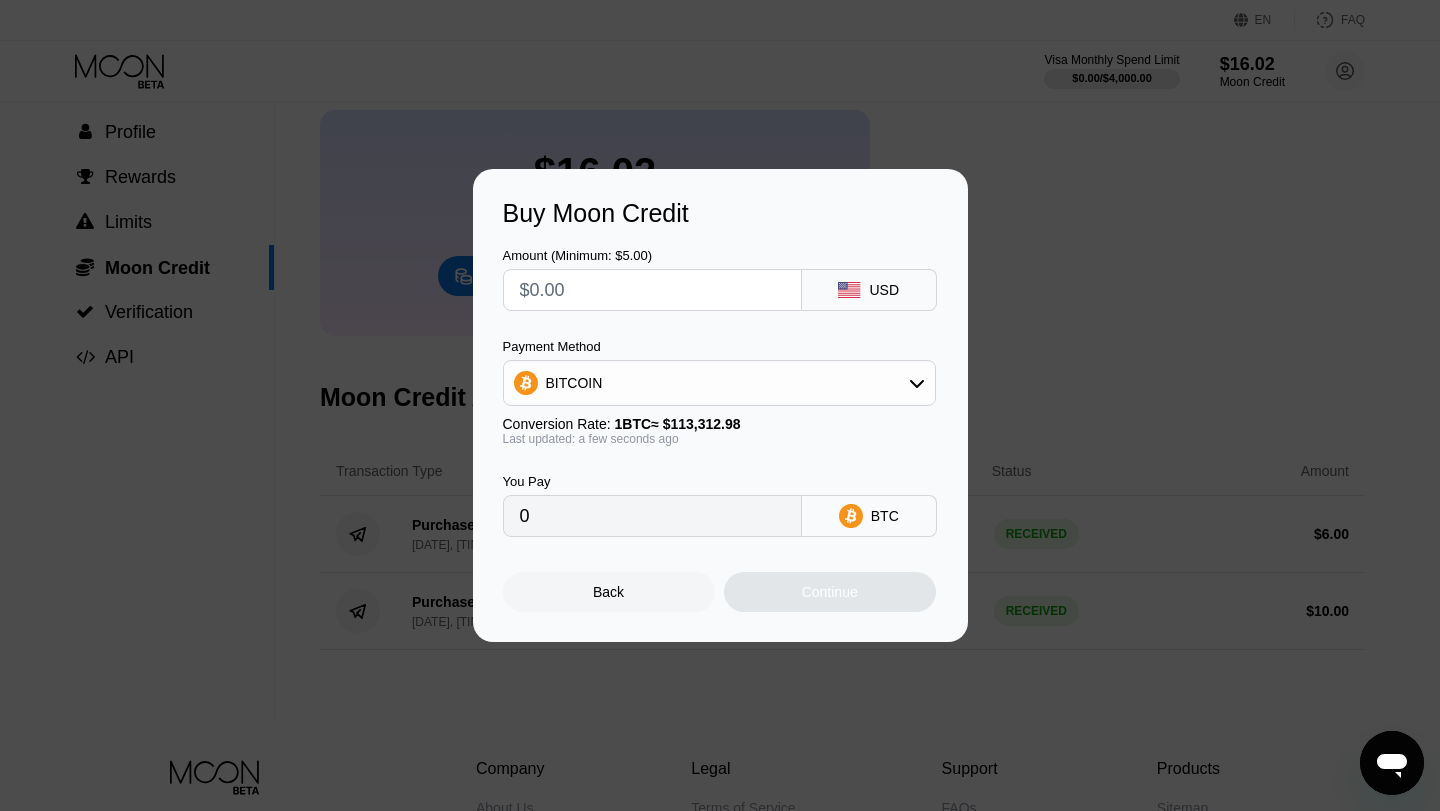 click on "Back" at bounding box center [609, 592] 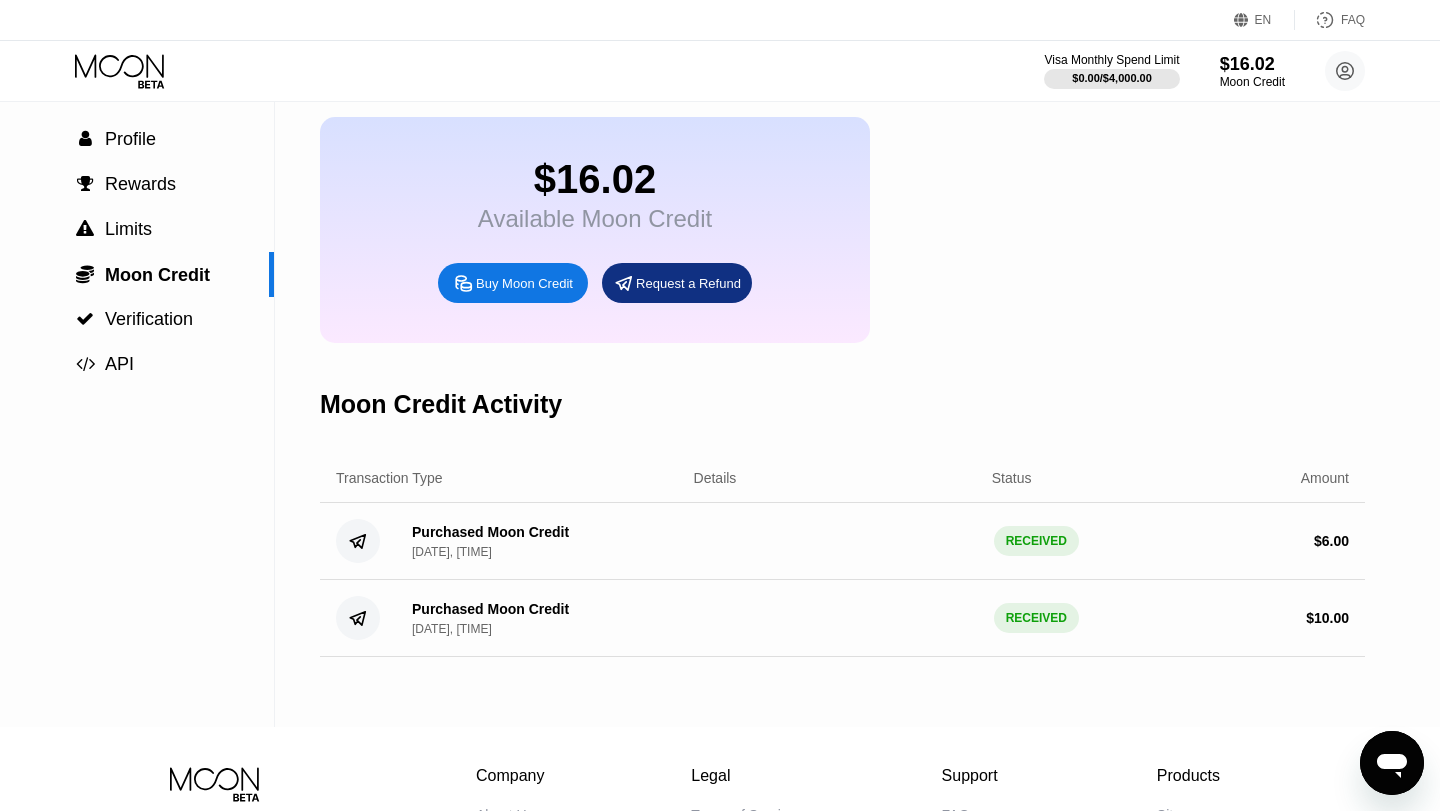 scroll, scrollTop: 0, scrollLeft: 0, axis: both 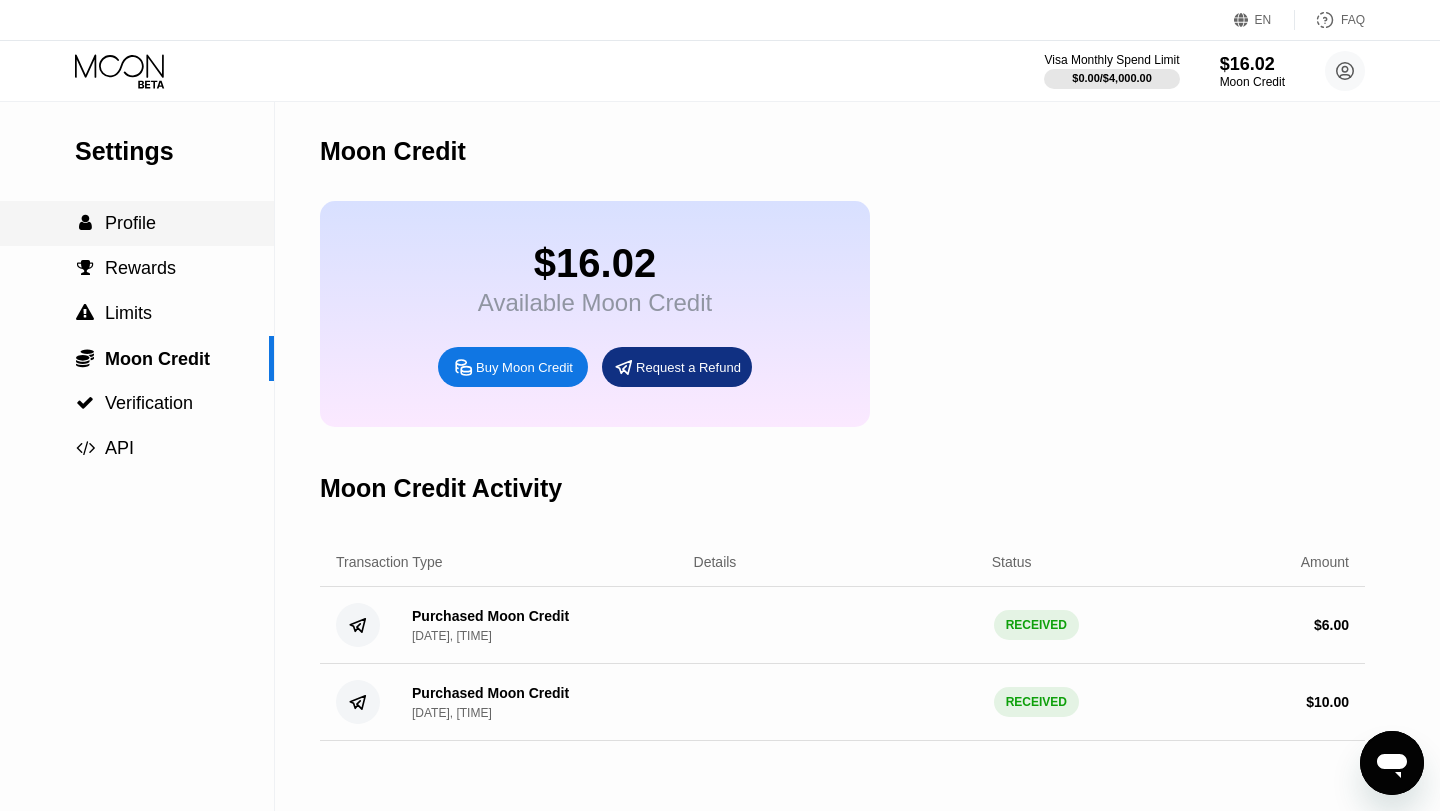 click on "Profile" at bounding box center [130, 223] 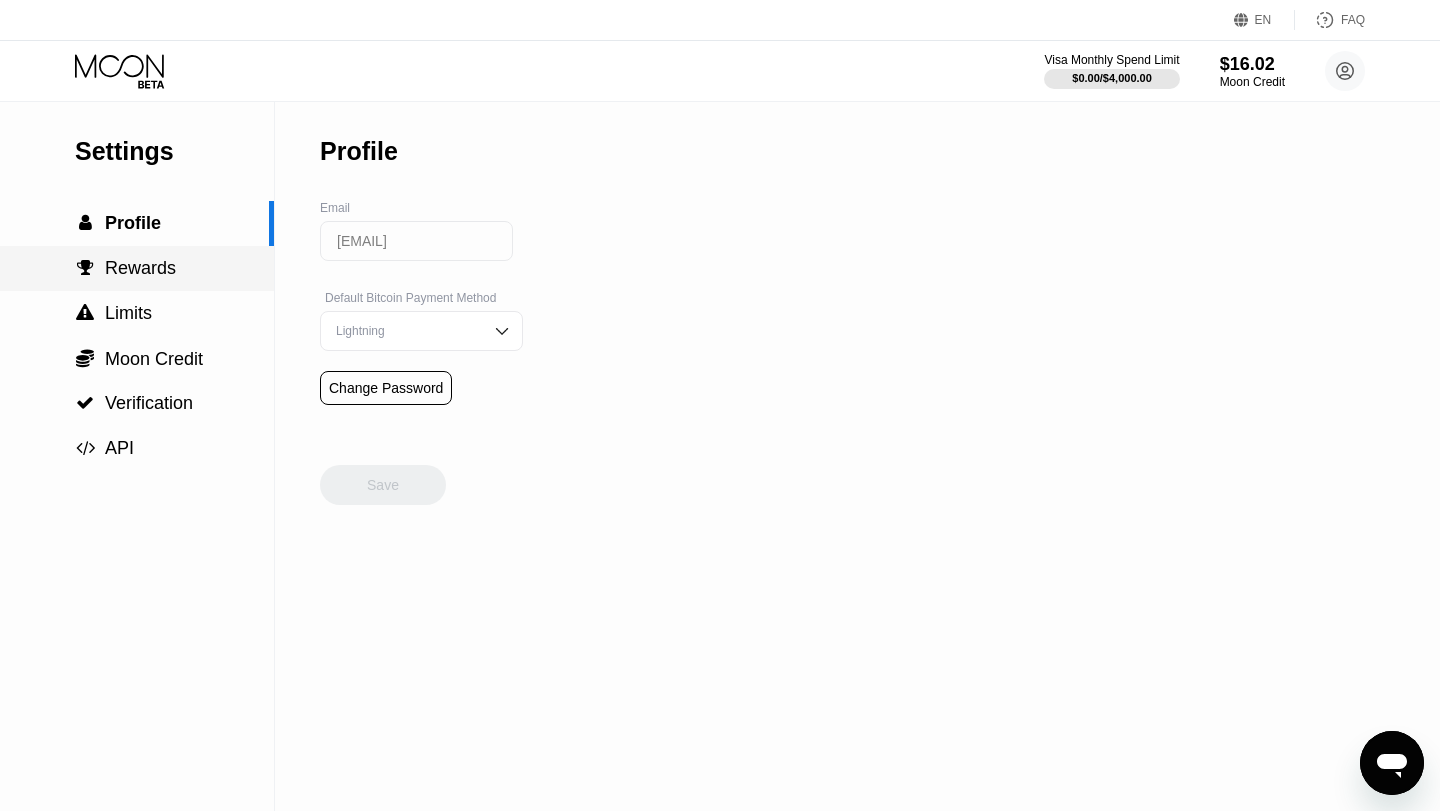 click on " Rewards" at bounding box center (137, 268) 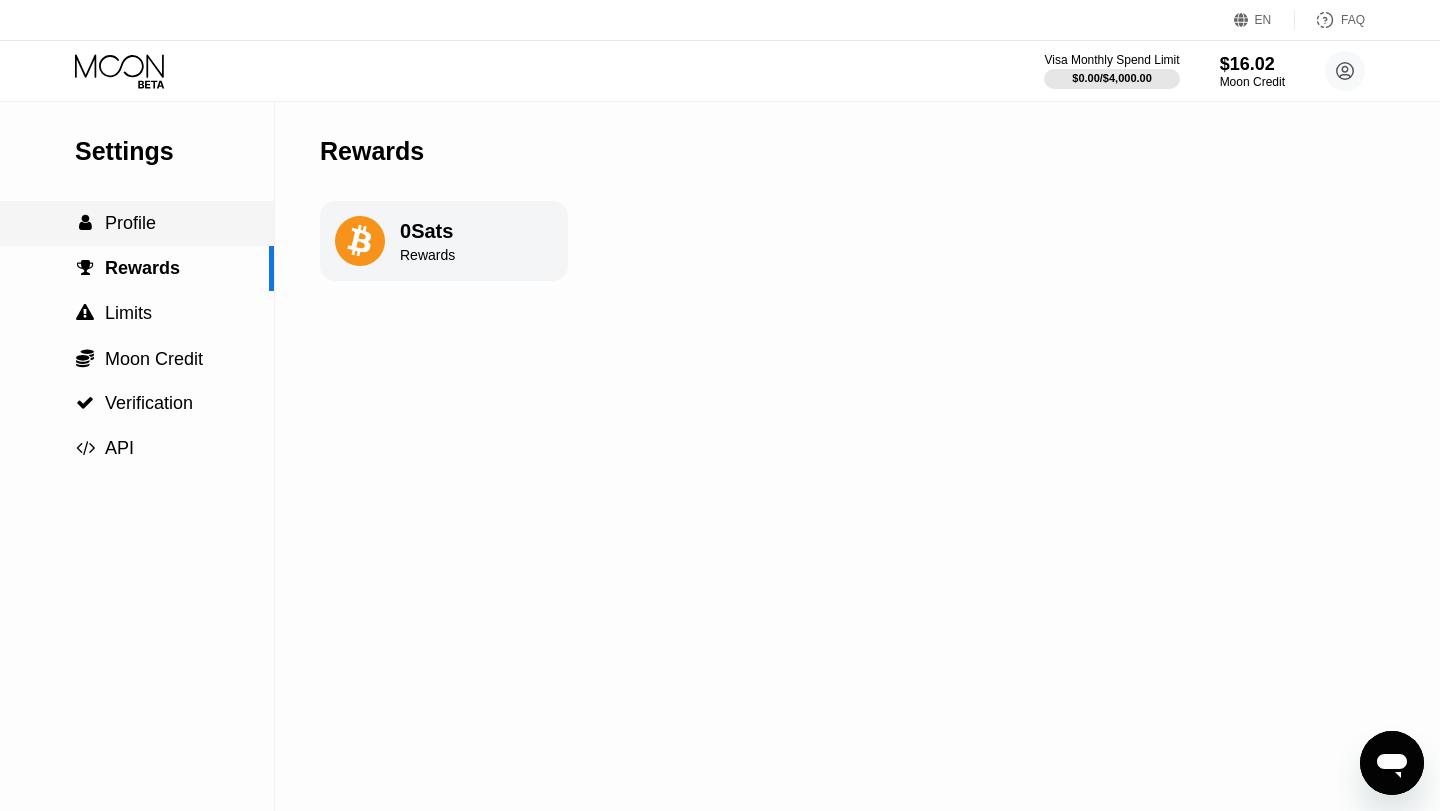 click on " Profile" at bounding box center (137, 223) 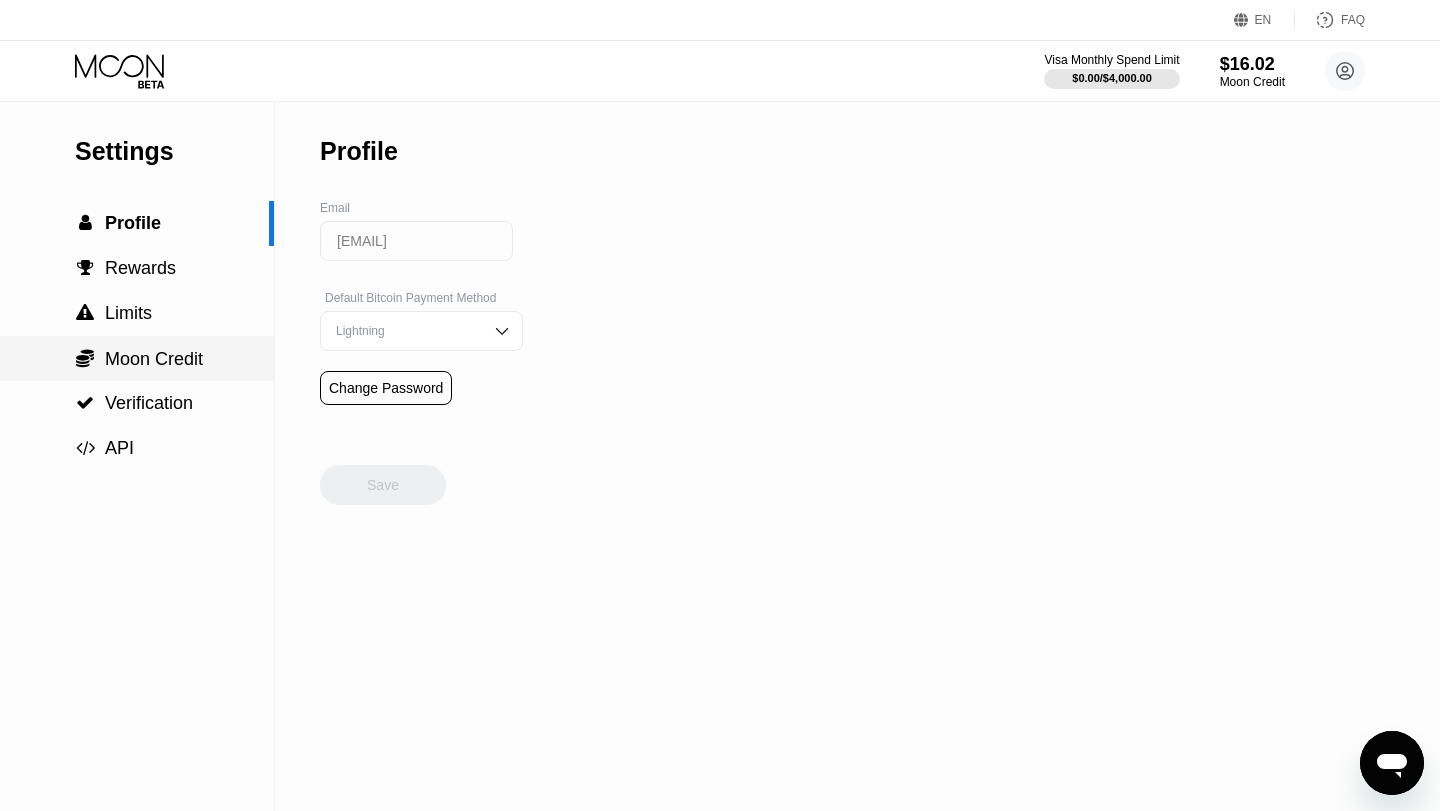 click on " Moon Credit" at bounding box center (137, 358) 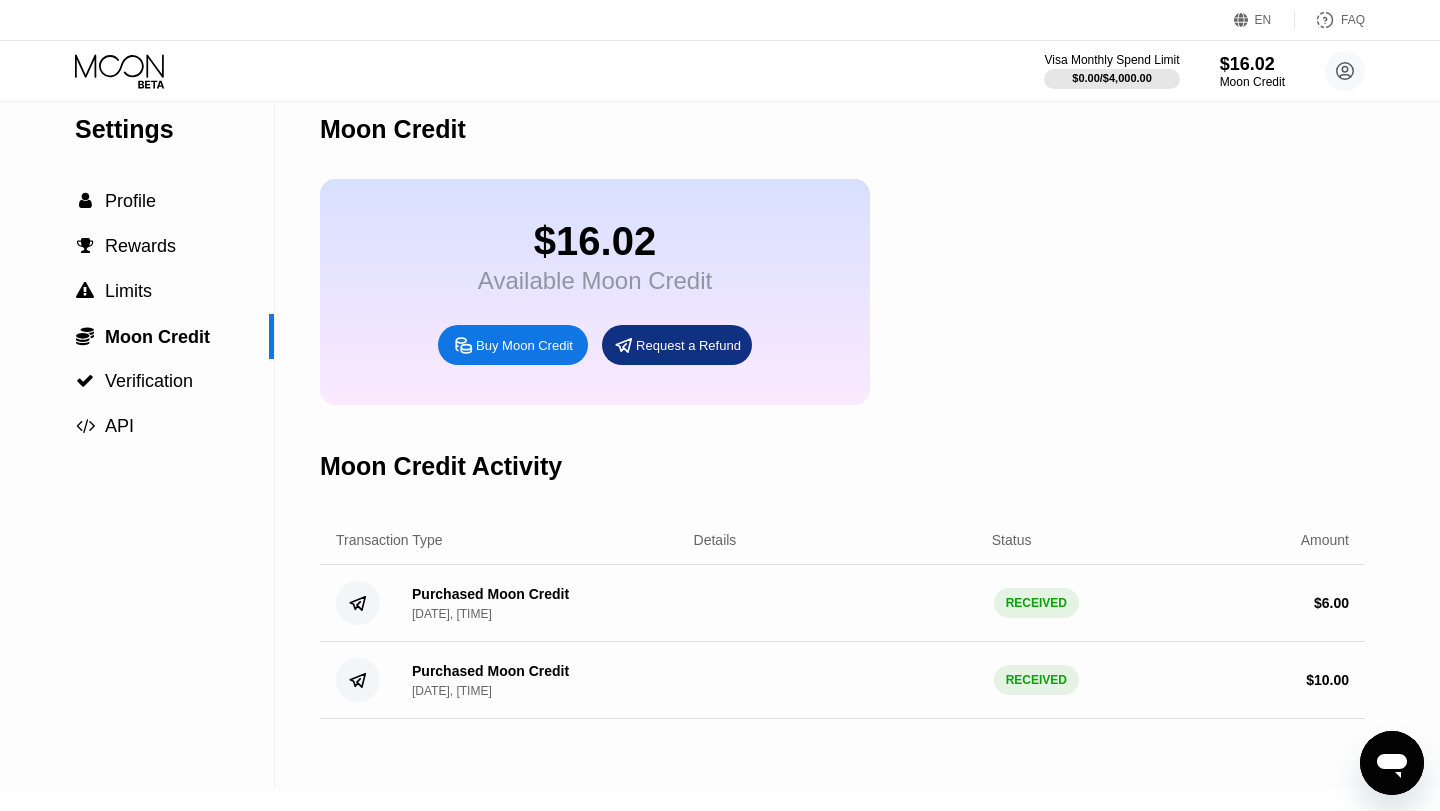 scroll, scrollTop: 0, scrollLeft: 0, axis: both 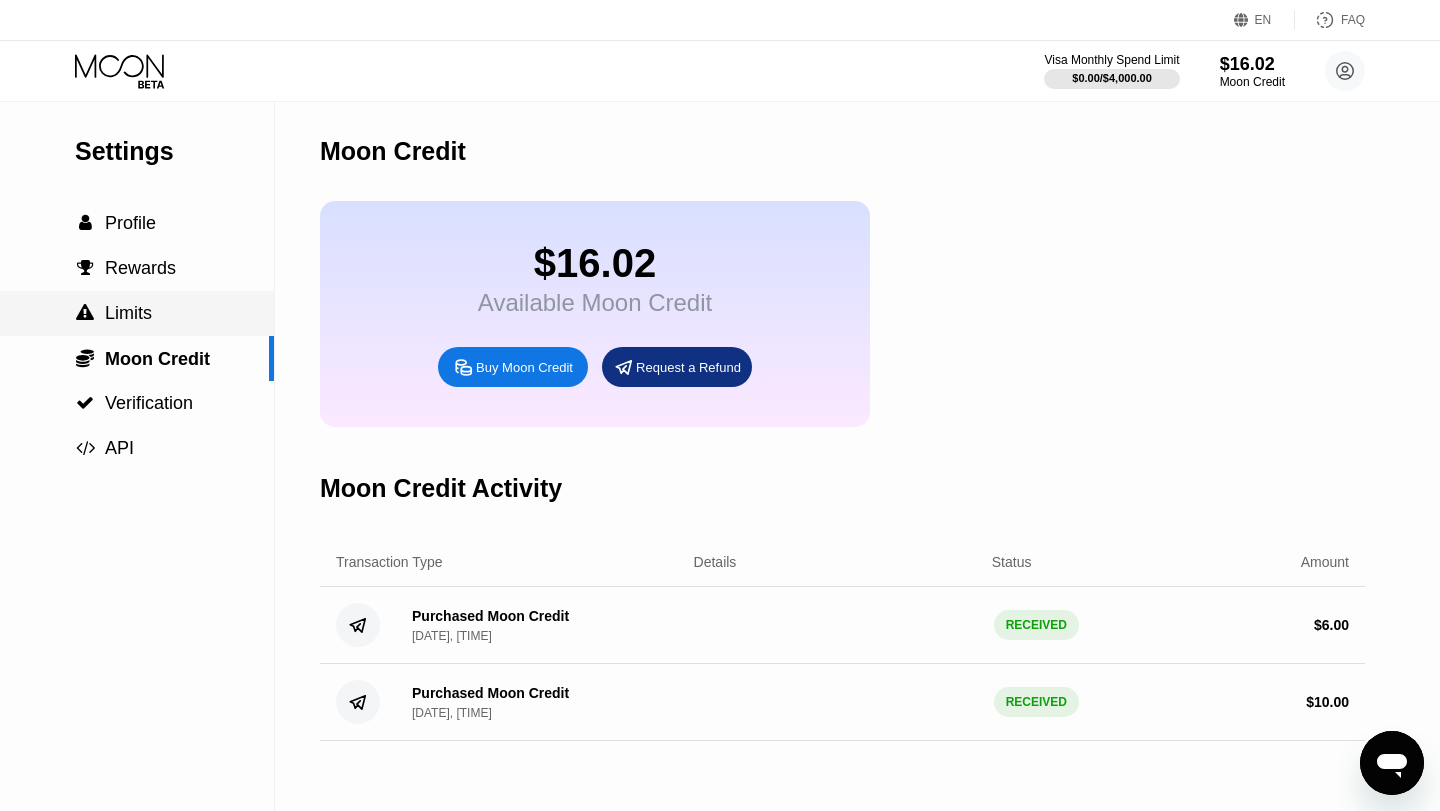 click on " Limits" at bounding box center [137, 313] 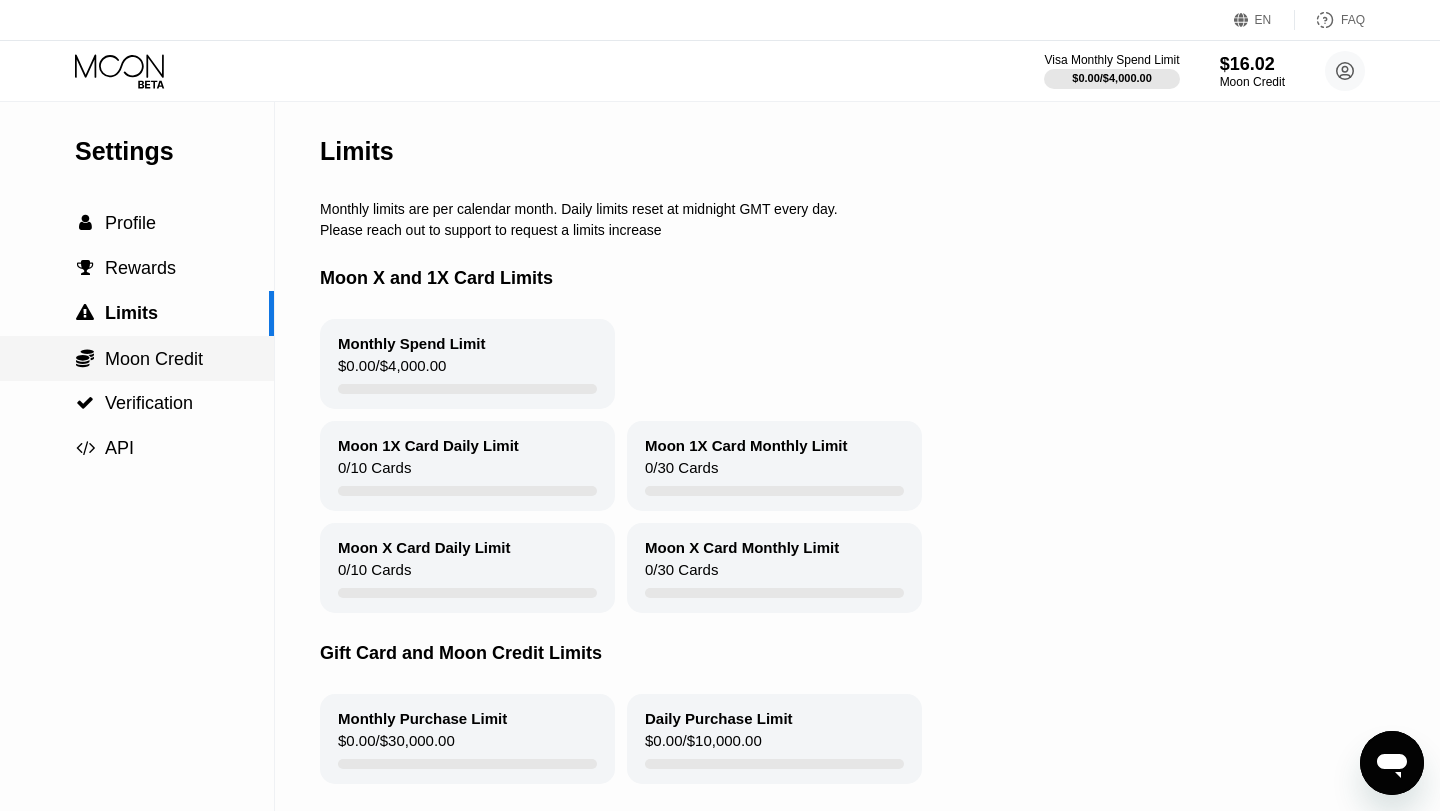 click on "Moon Credit" at bounding box center [154, 359] 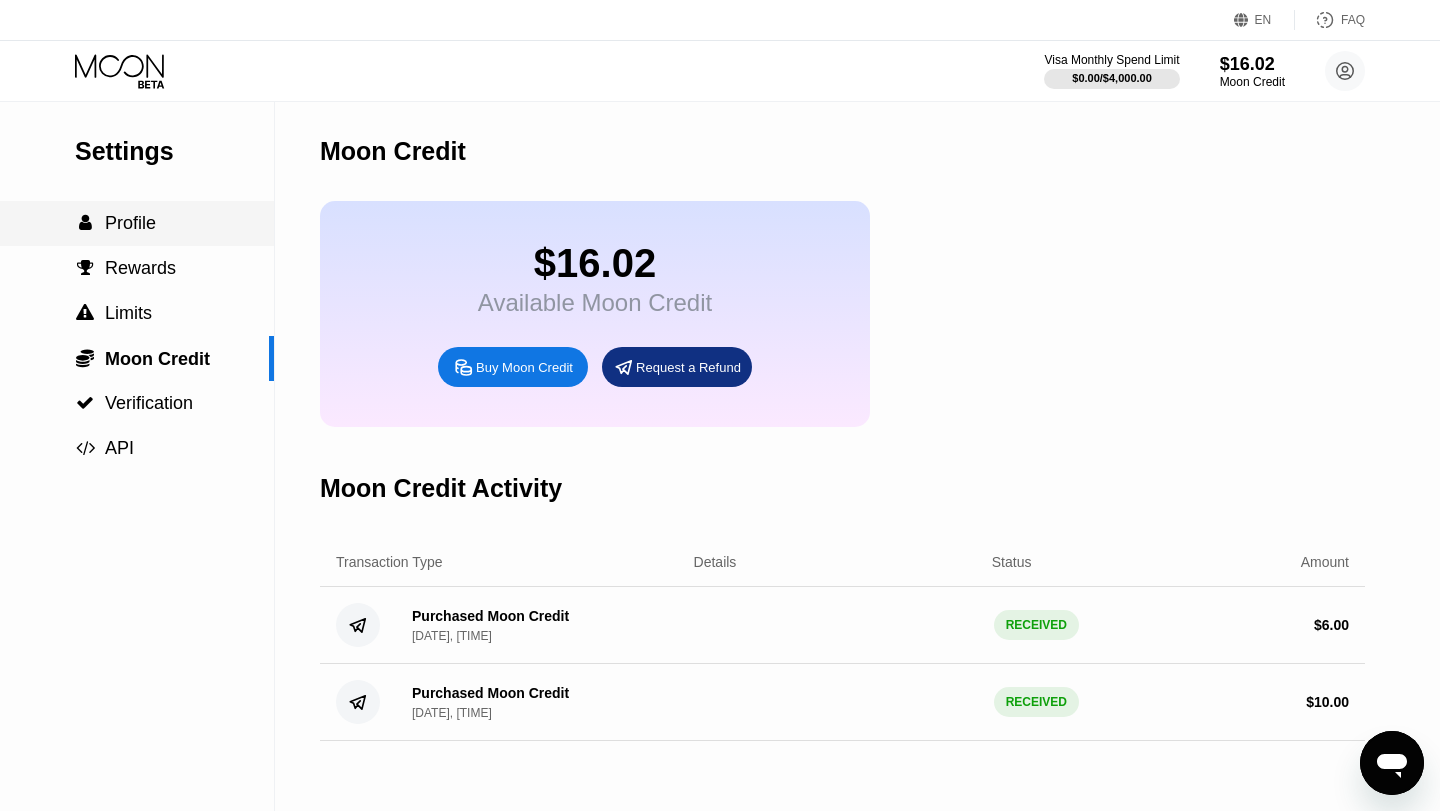 click on " Profile" at bounding box center [137, 223] 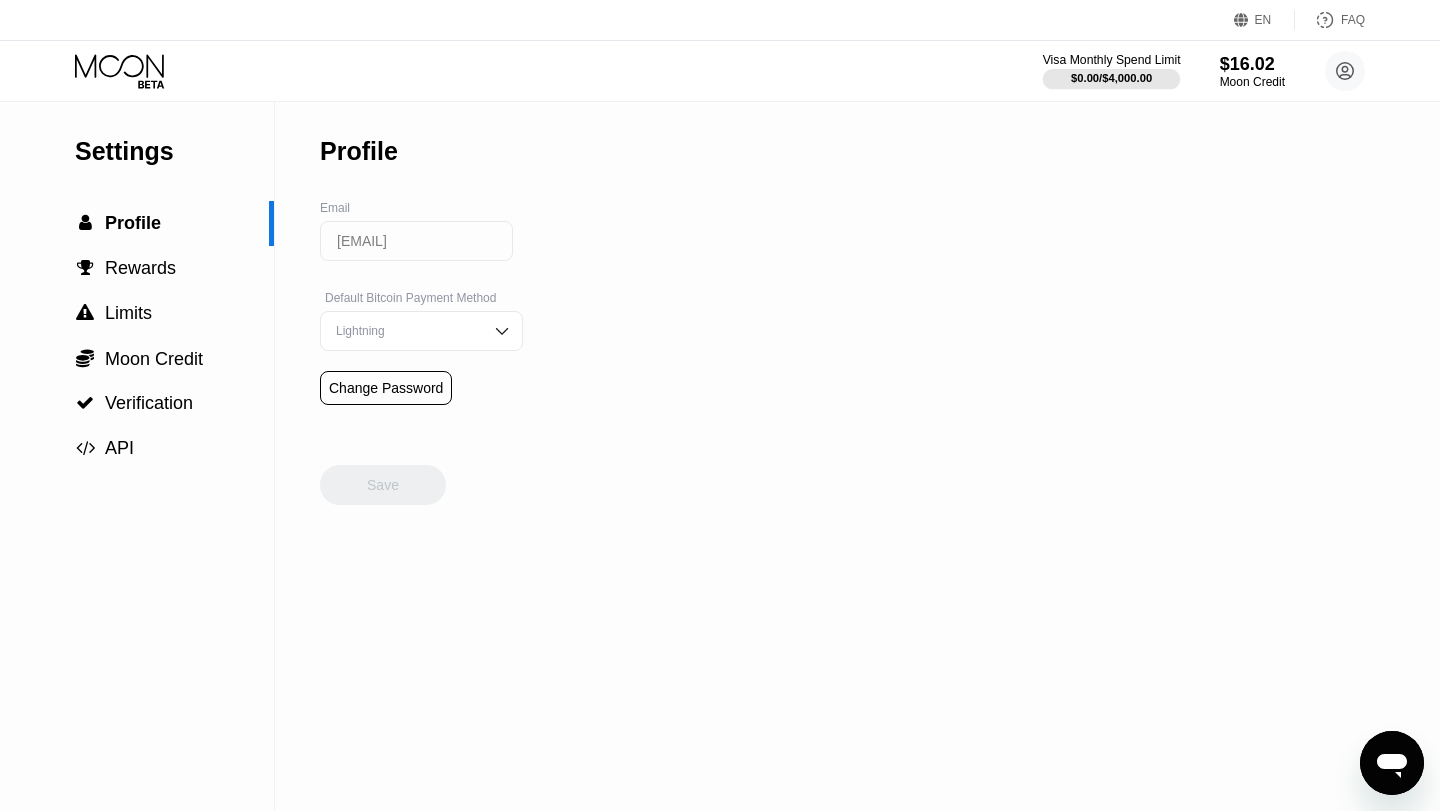 click at bounding box center [1112, 79] 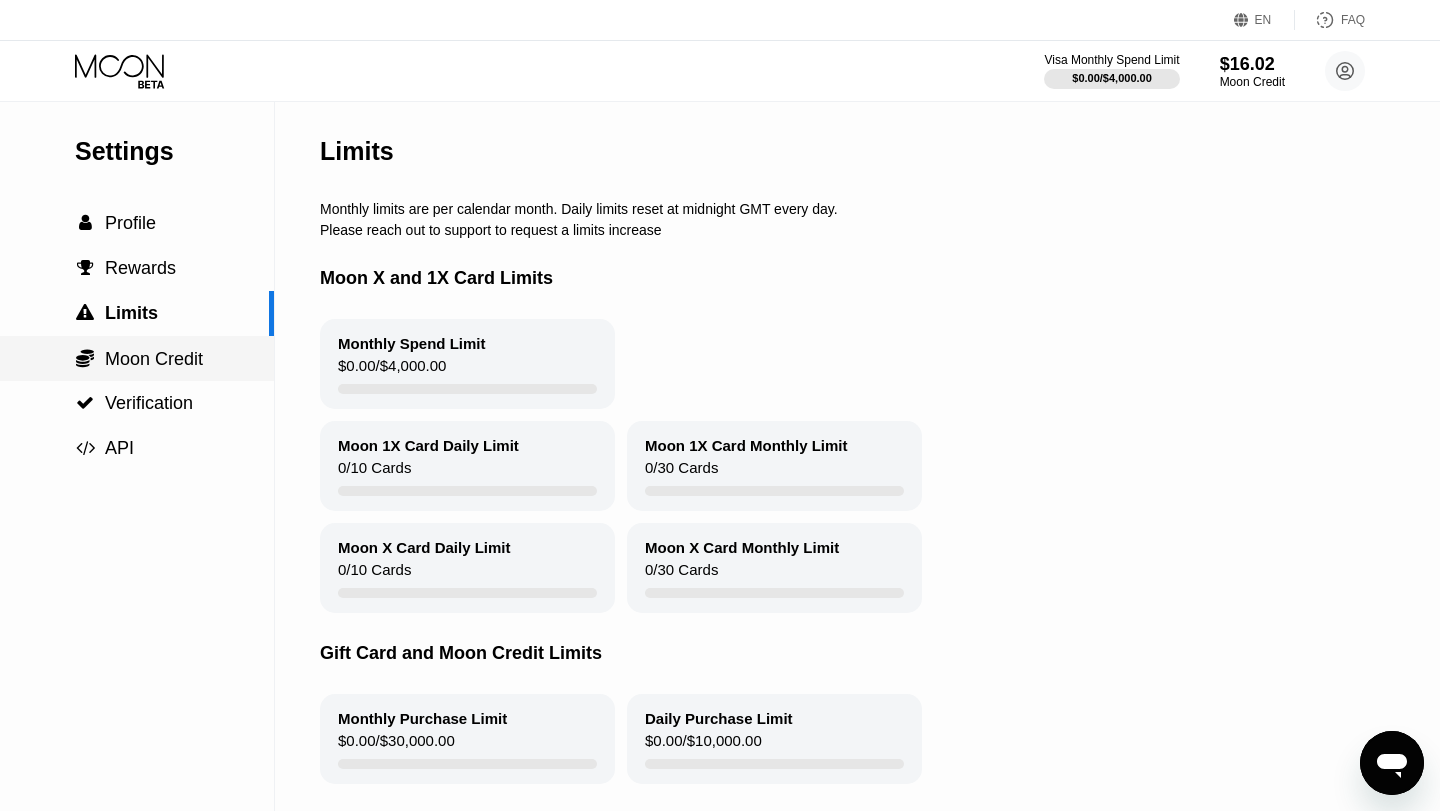 click on "Moon Credit" at bounding box center (154, 359) 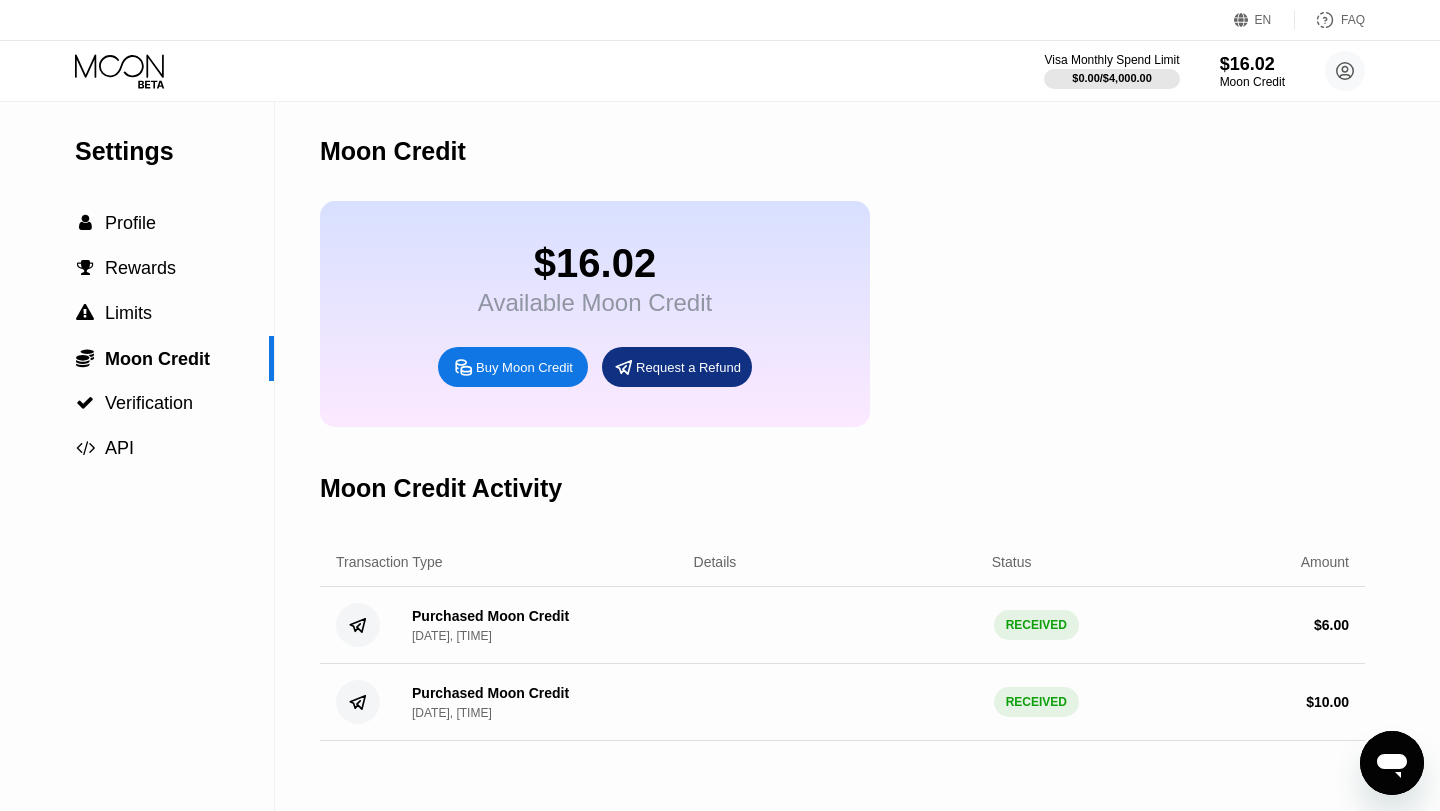 click on "$16.02" at bounding box center (595, 263) 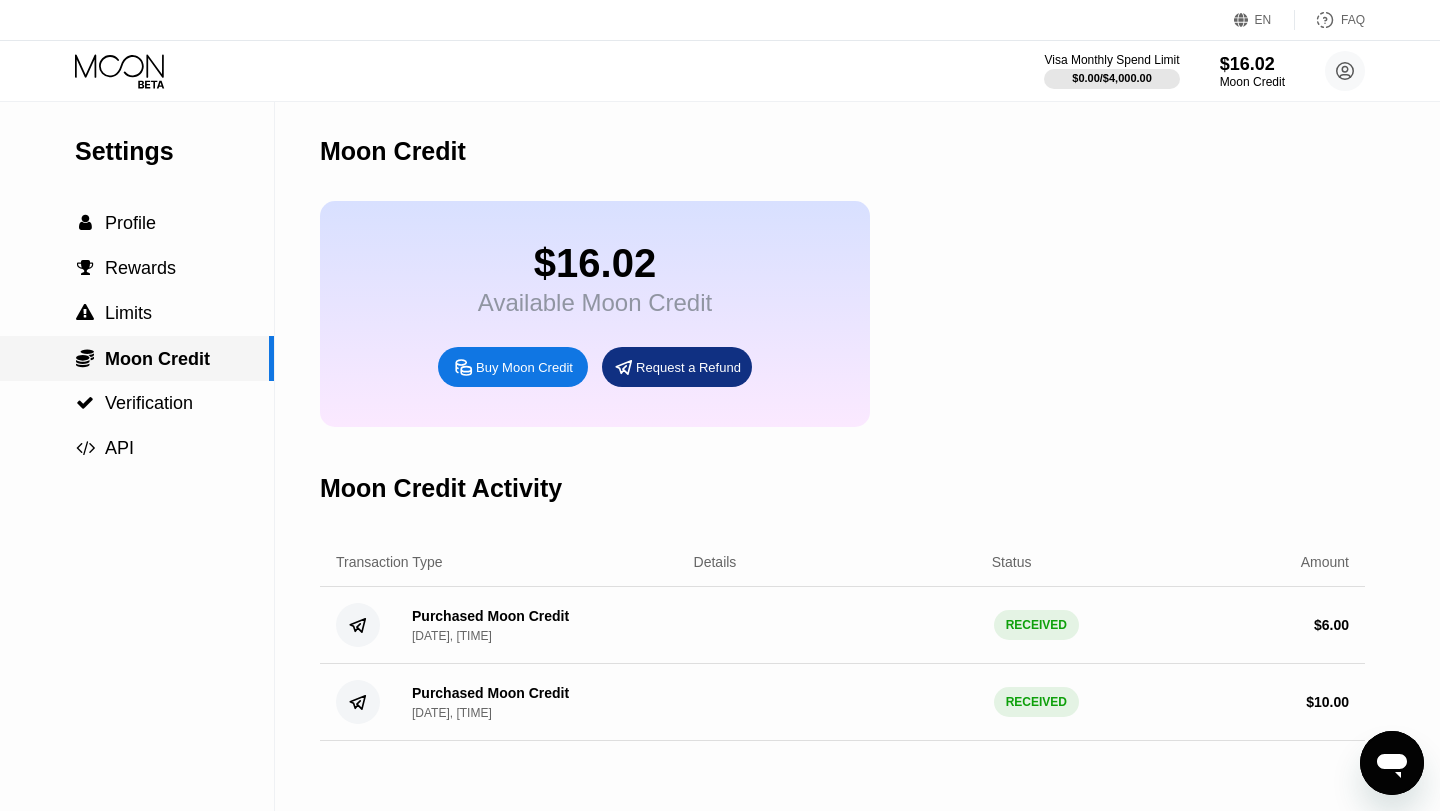 click on "Moon Credit" at bounding box center [157, 359] 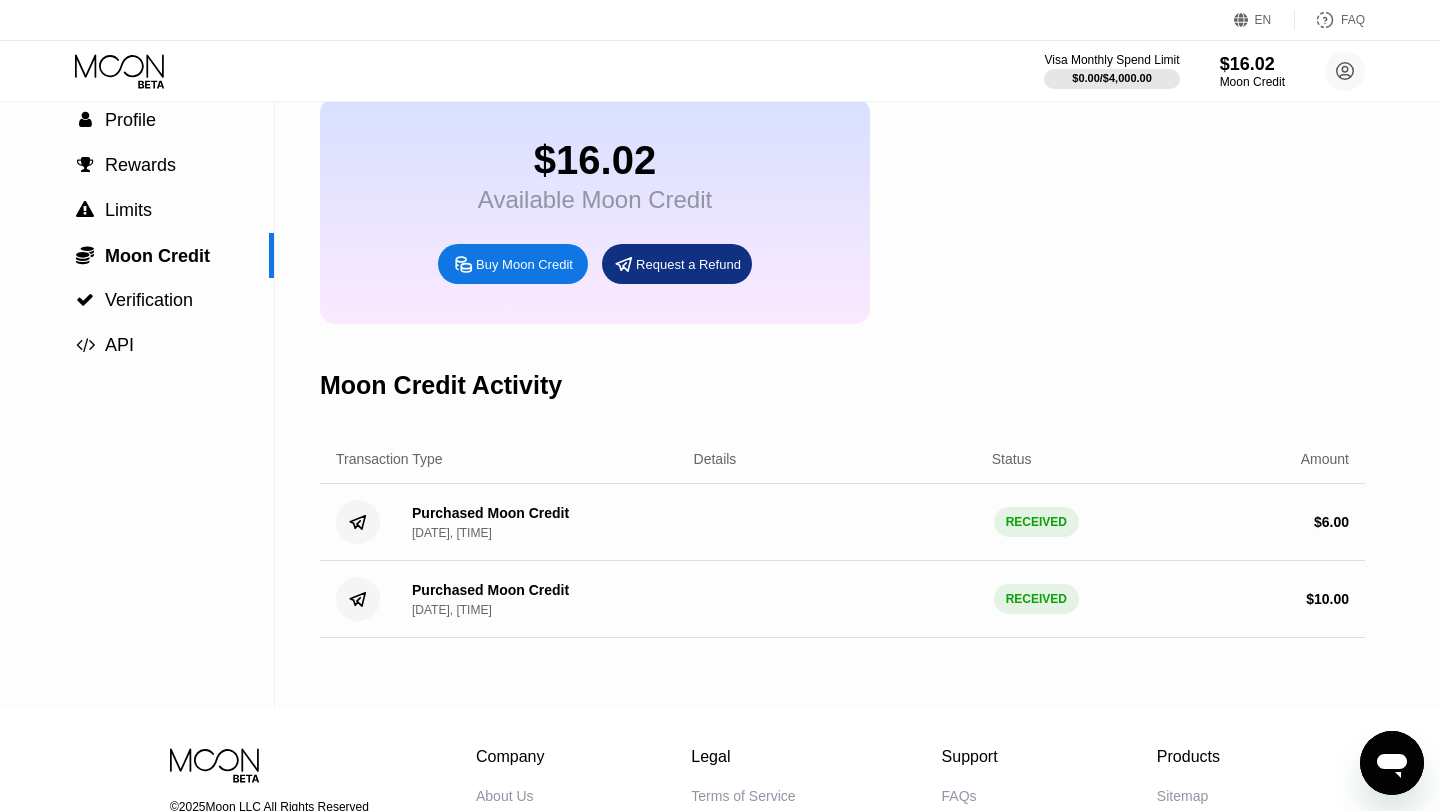 scroll, scrollTop: 0, scrollLeft: 0, axis: both 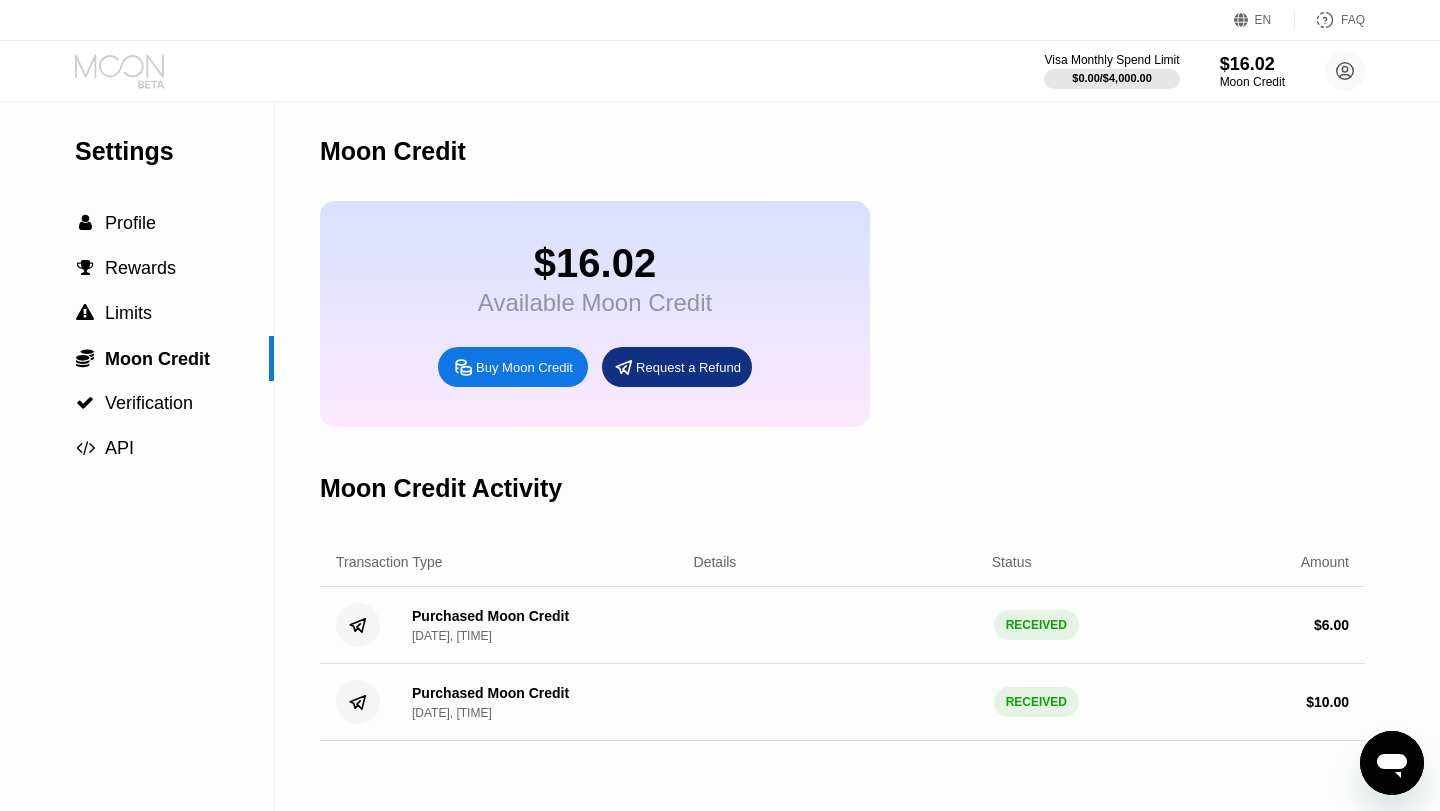 click 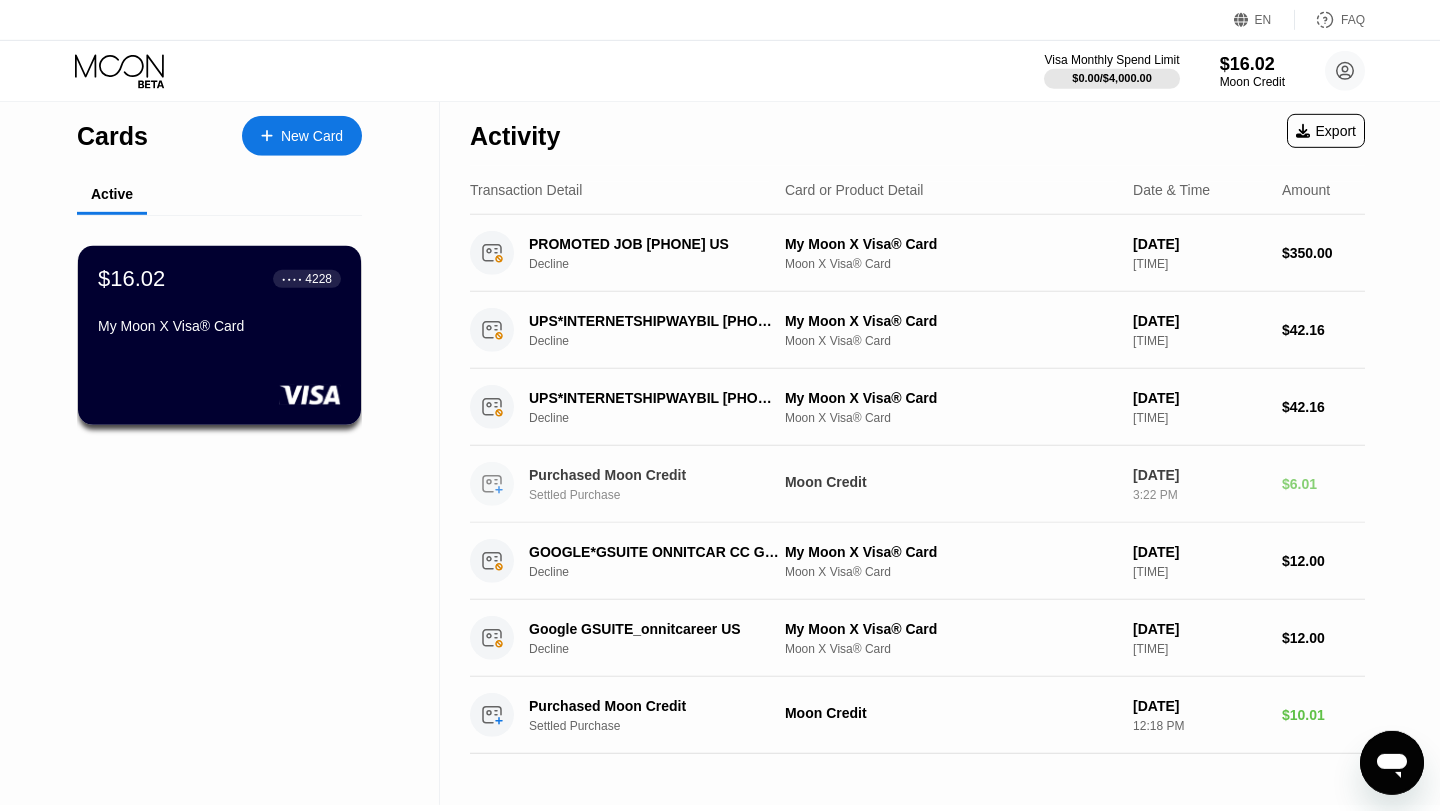 scroll, scrollTop: 0, scrollLeft: 0, axis: both 